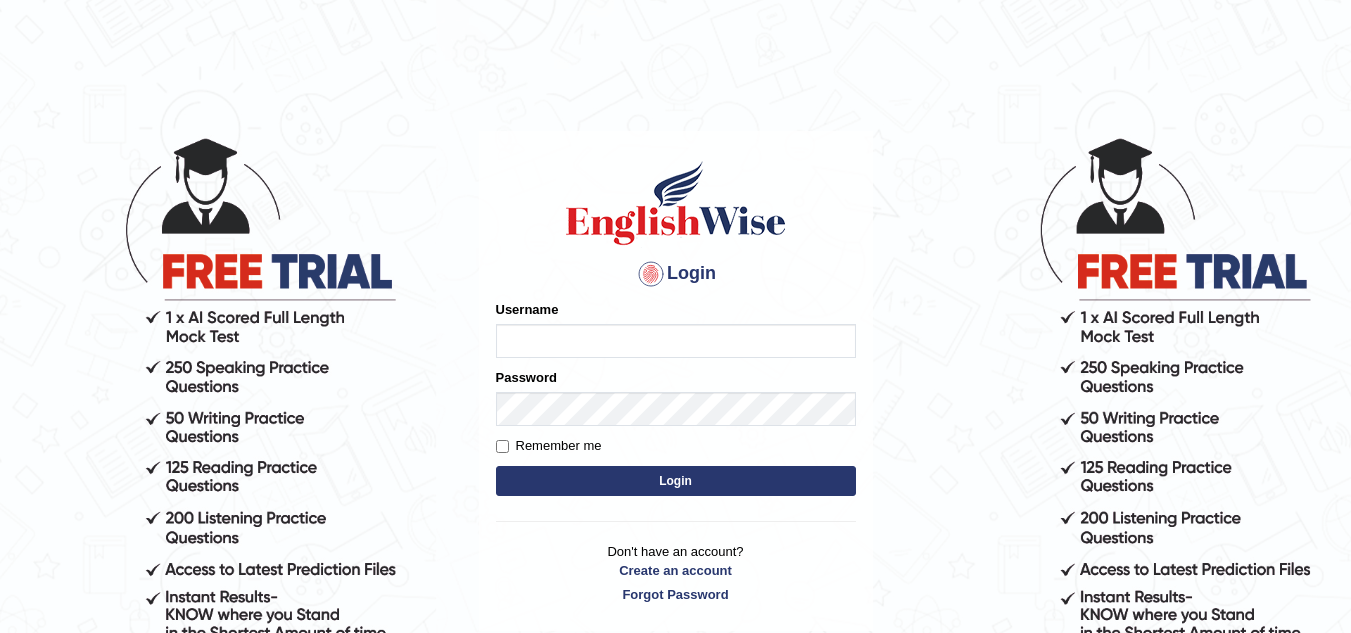 scroll, scrollTop: 0, scrollLeft: 0, axis: both 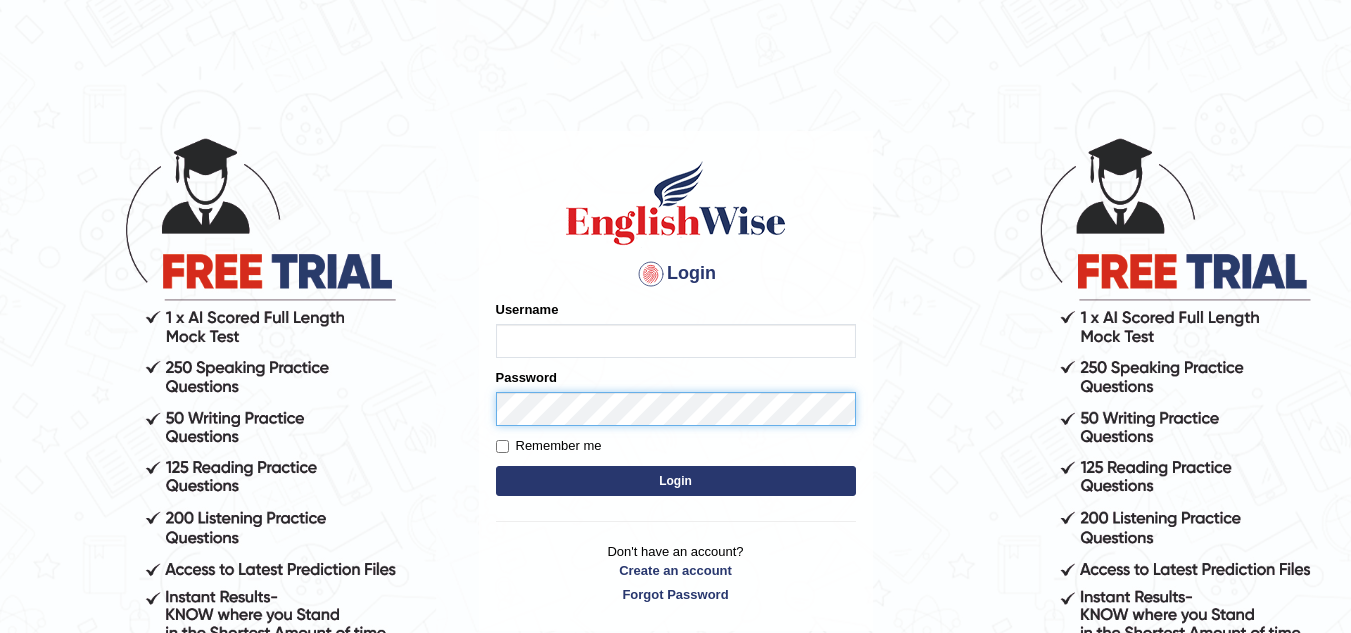 click on "Password" at bounding box center [676, 397] 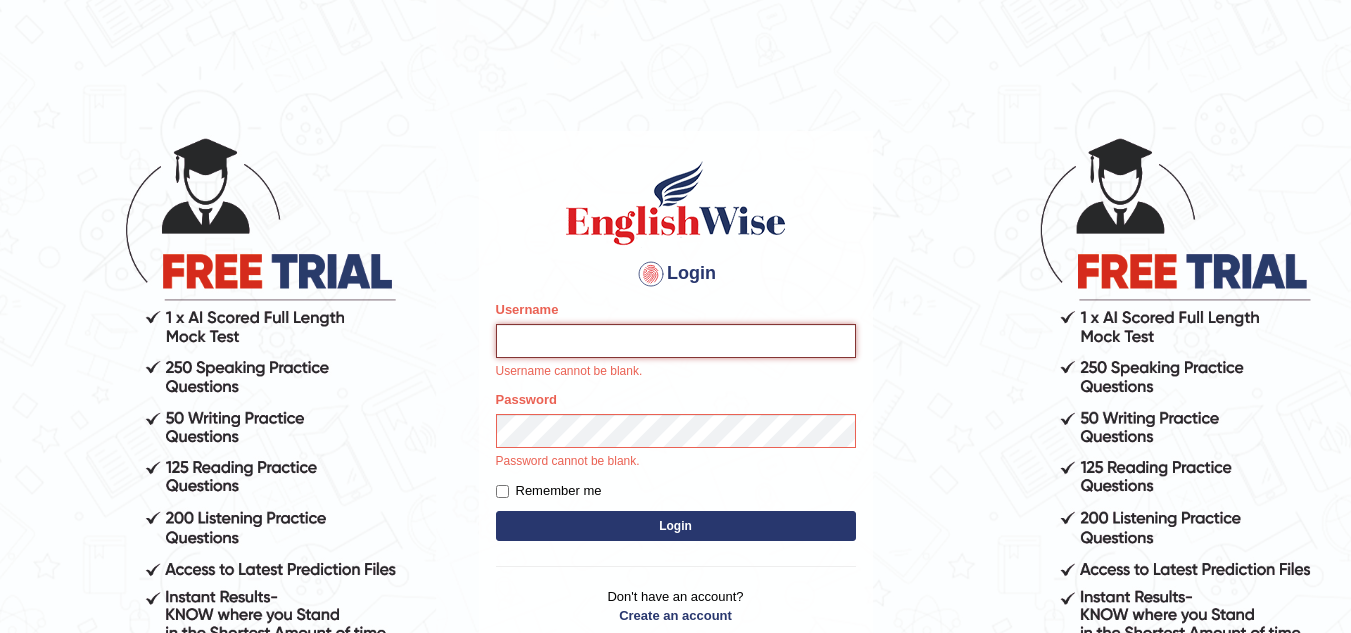 type on "sudan24" 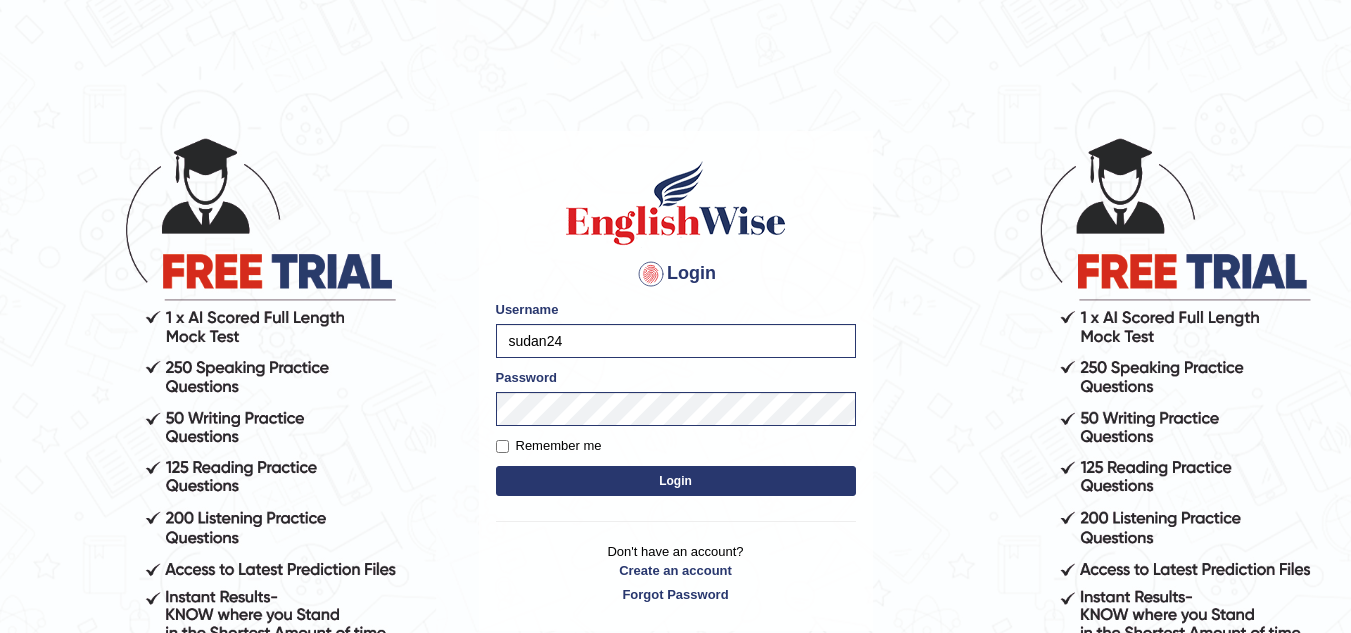 click on "Login" at bounding box center [676, 481] 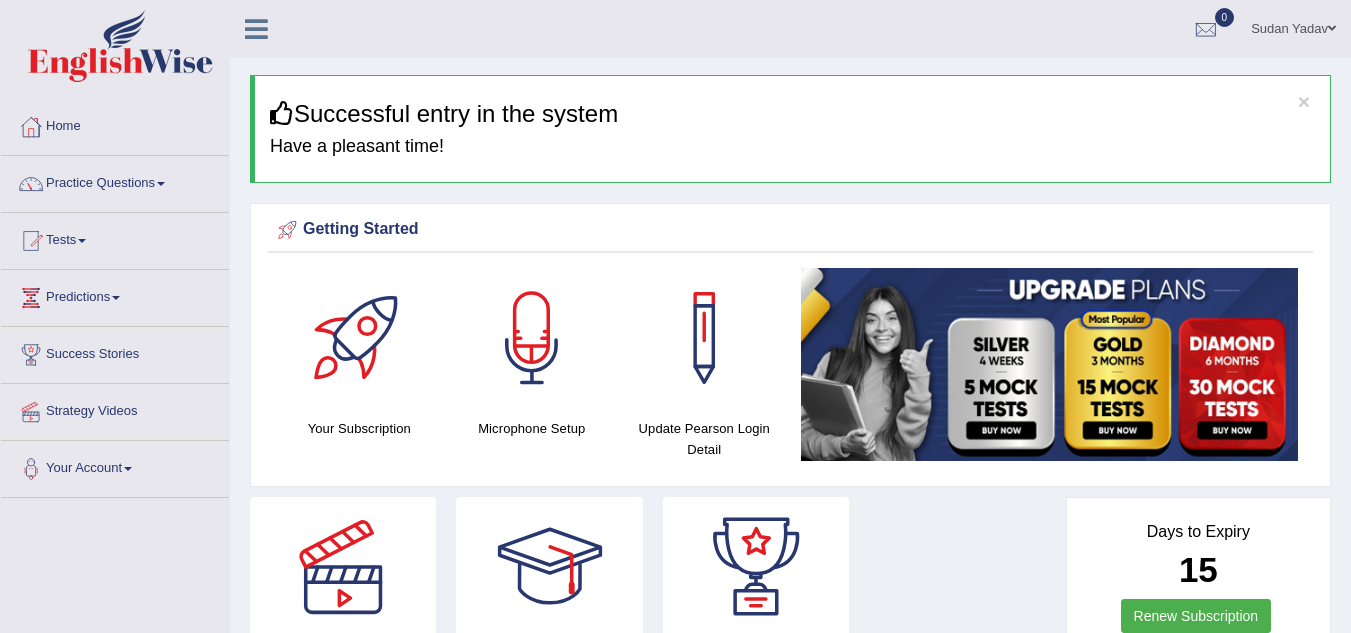 scroll, scrollTop: 0, scrollLeft: 0, axis: both 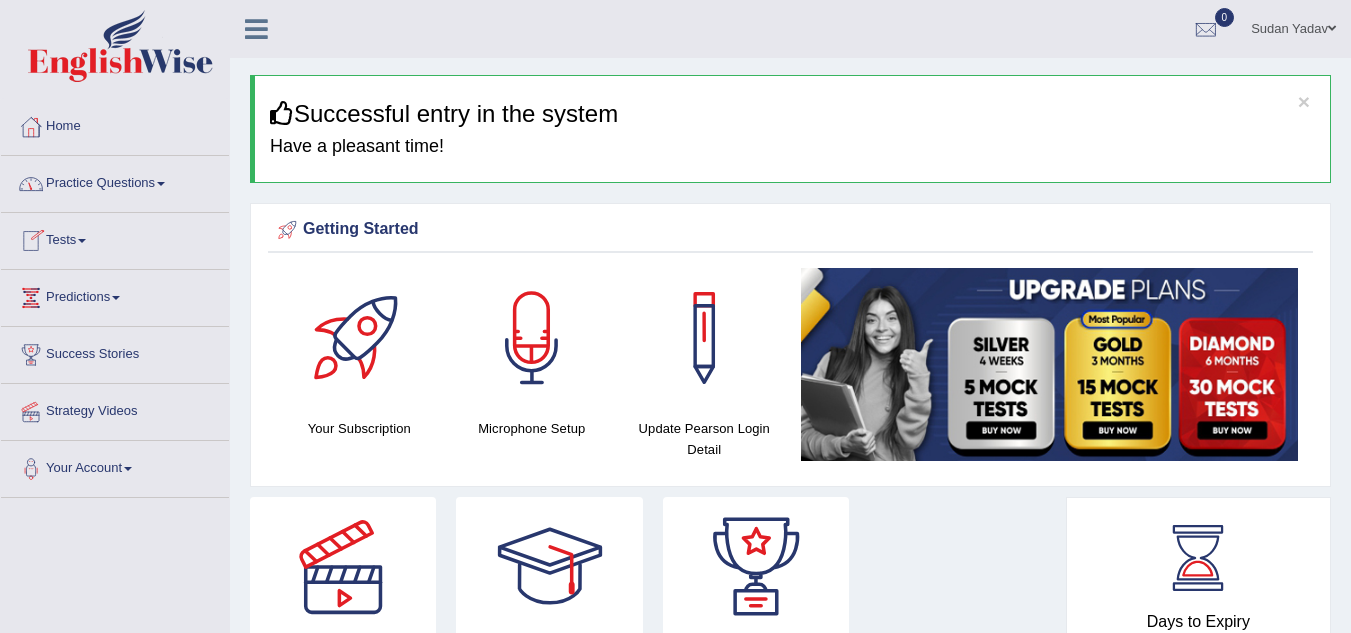 click on "Tests" at bounding box center (115, 238) 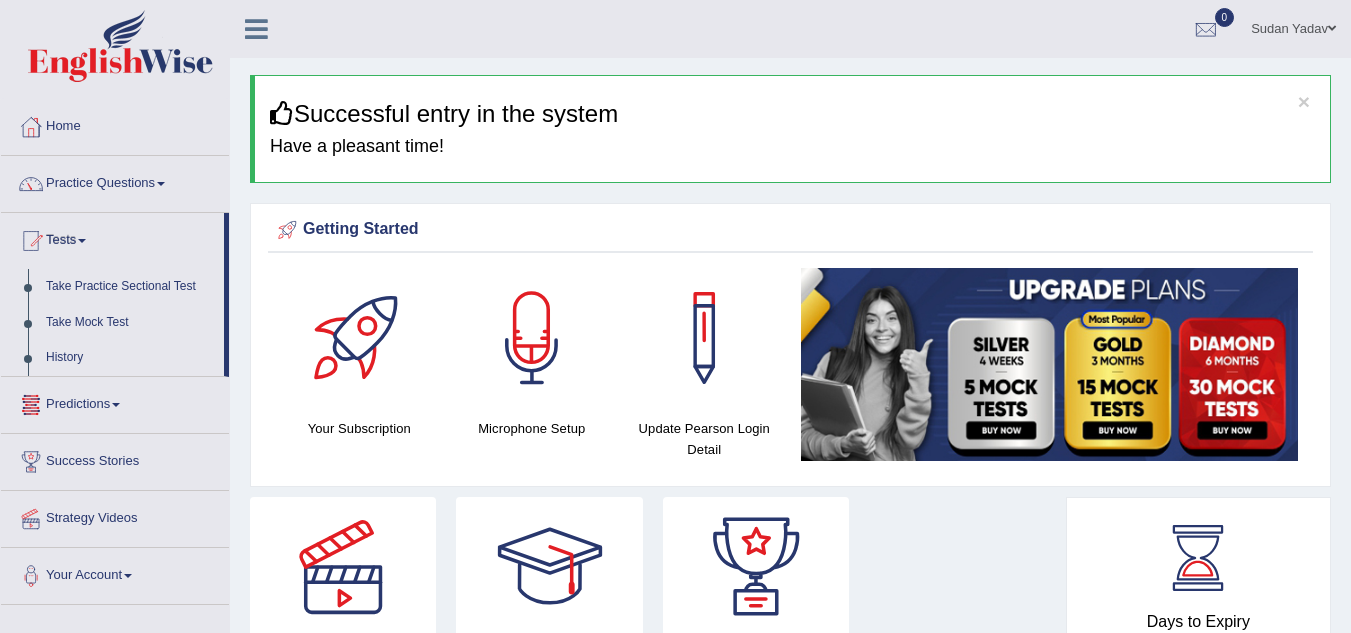 click on "Predictions" at bounding box center [115, 402] 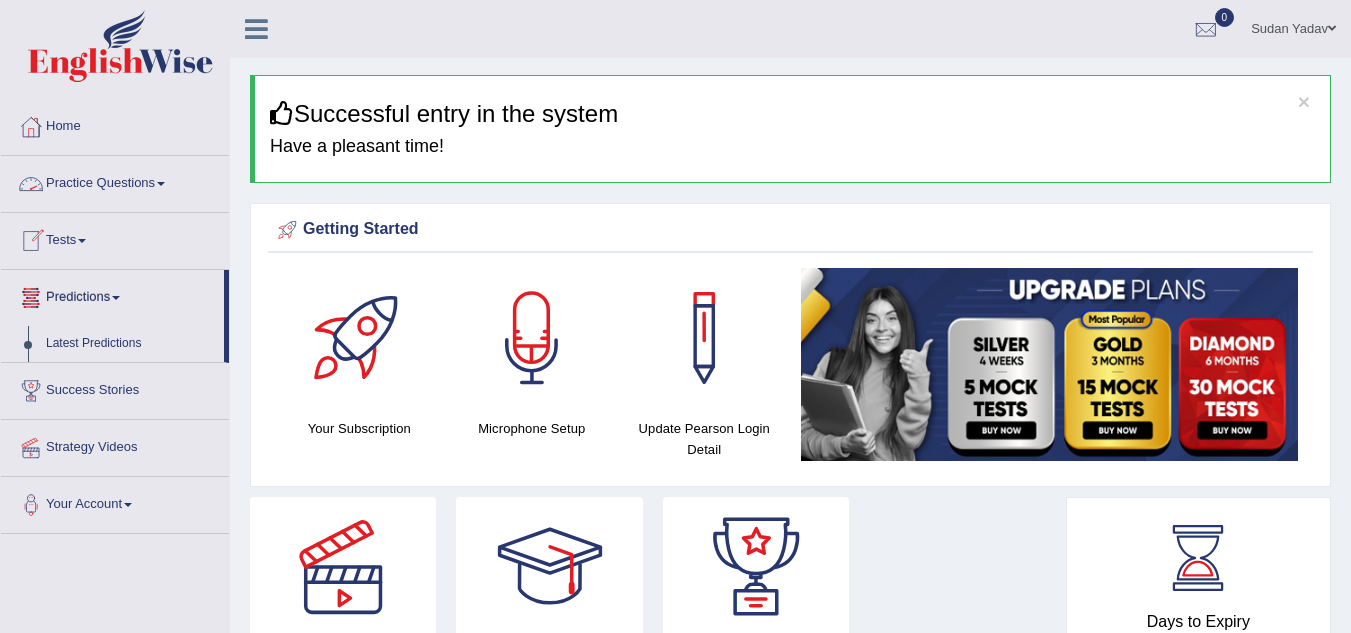 click on "Practice Questions" at bounding box center (115, 181) 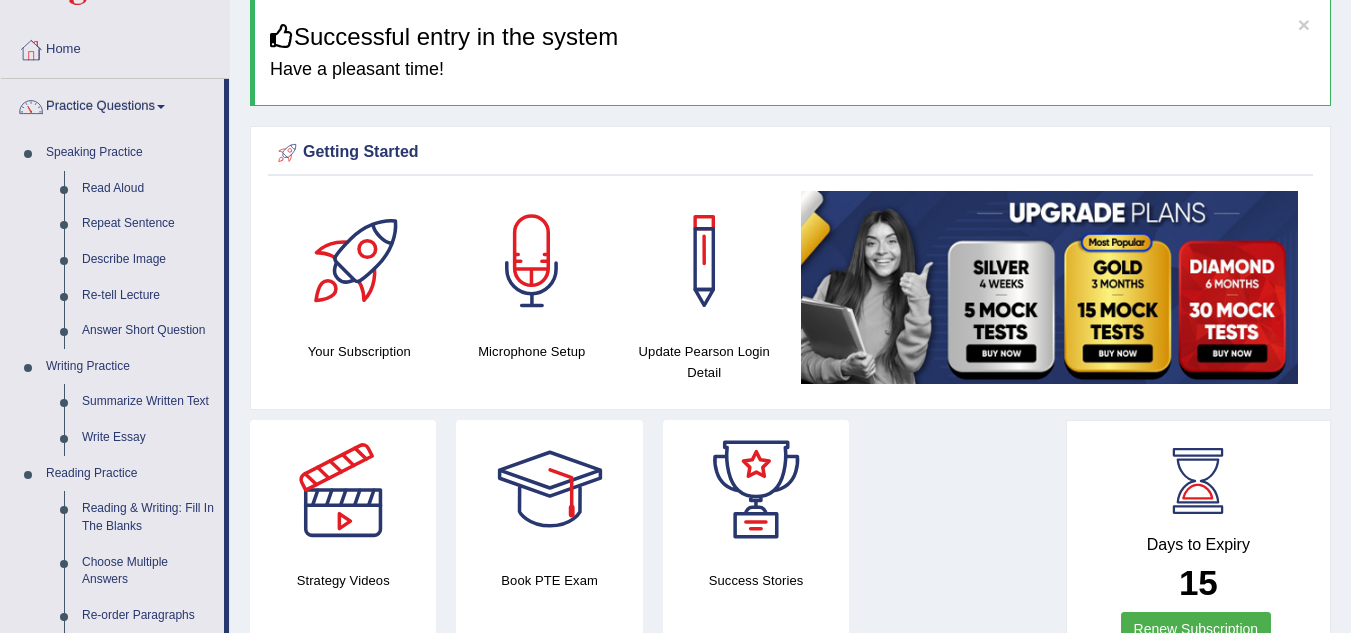 scroll, scrollTop: 80, scrollLeft: 0, axis: vertical 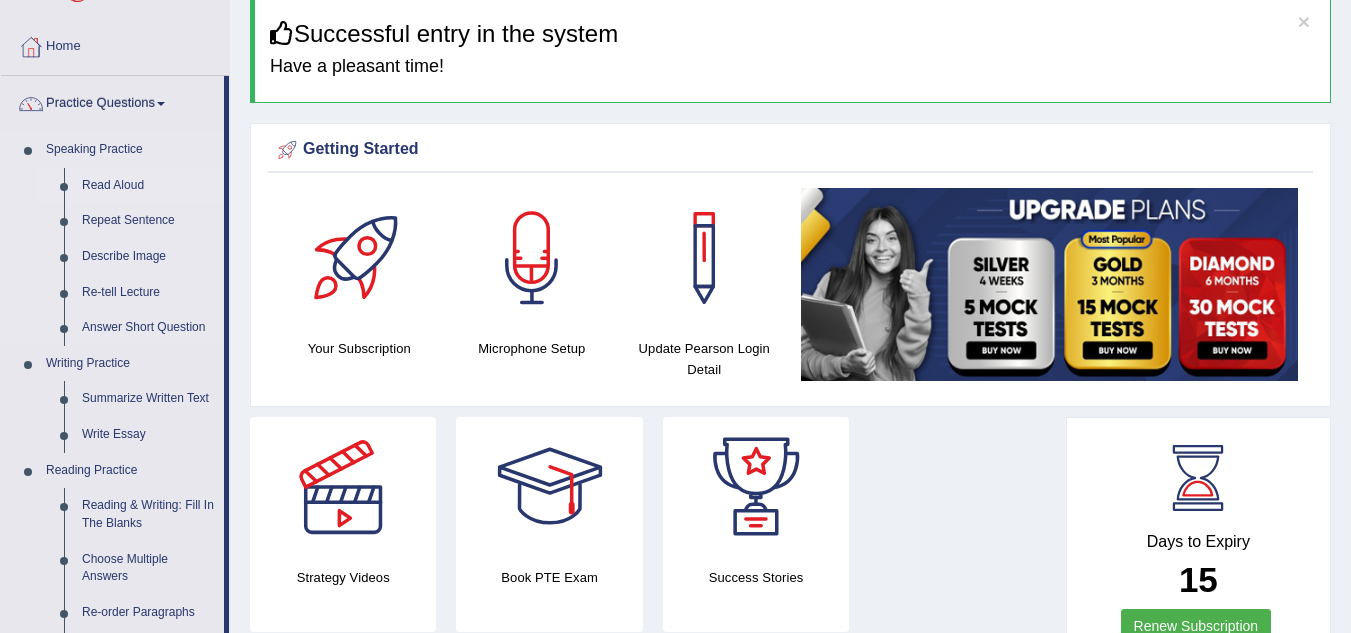 click on "Read Aloud" at bounding box center (148, 186) 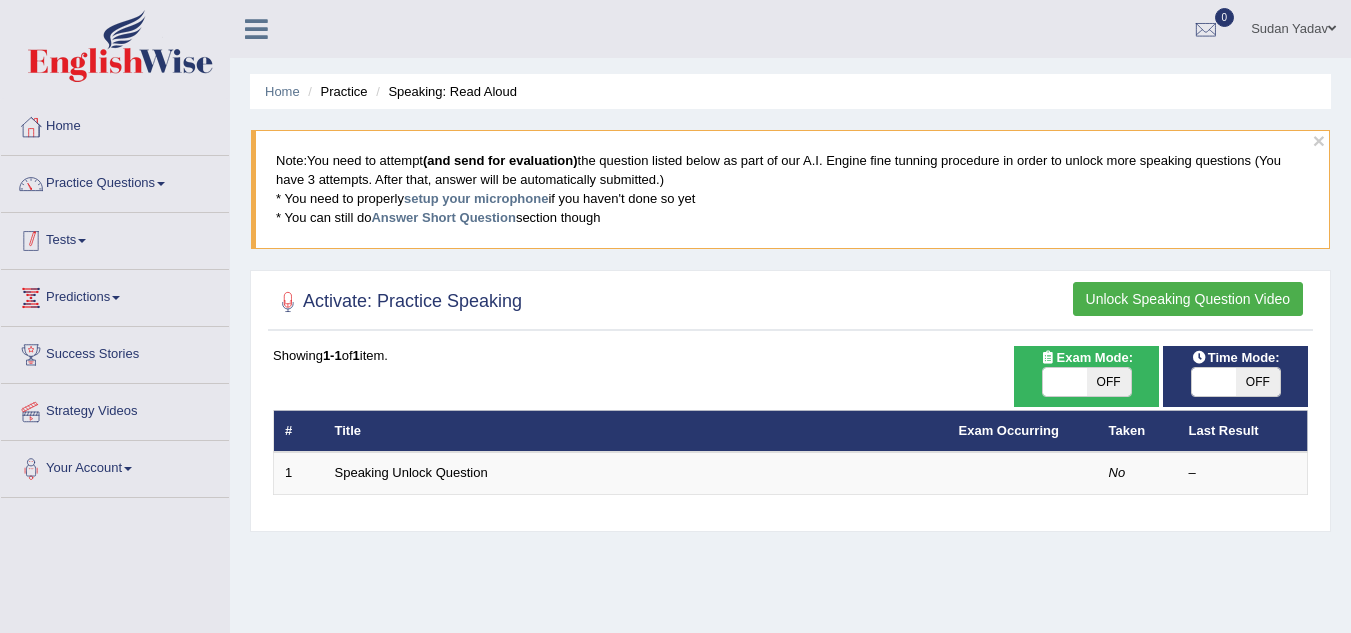 scroll, scrollTop: 0, scrollLeft: 0, axis: both 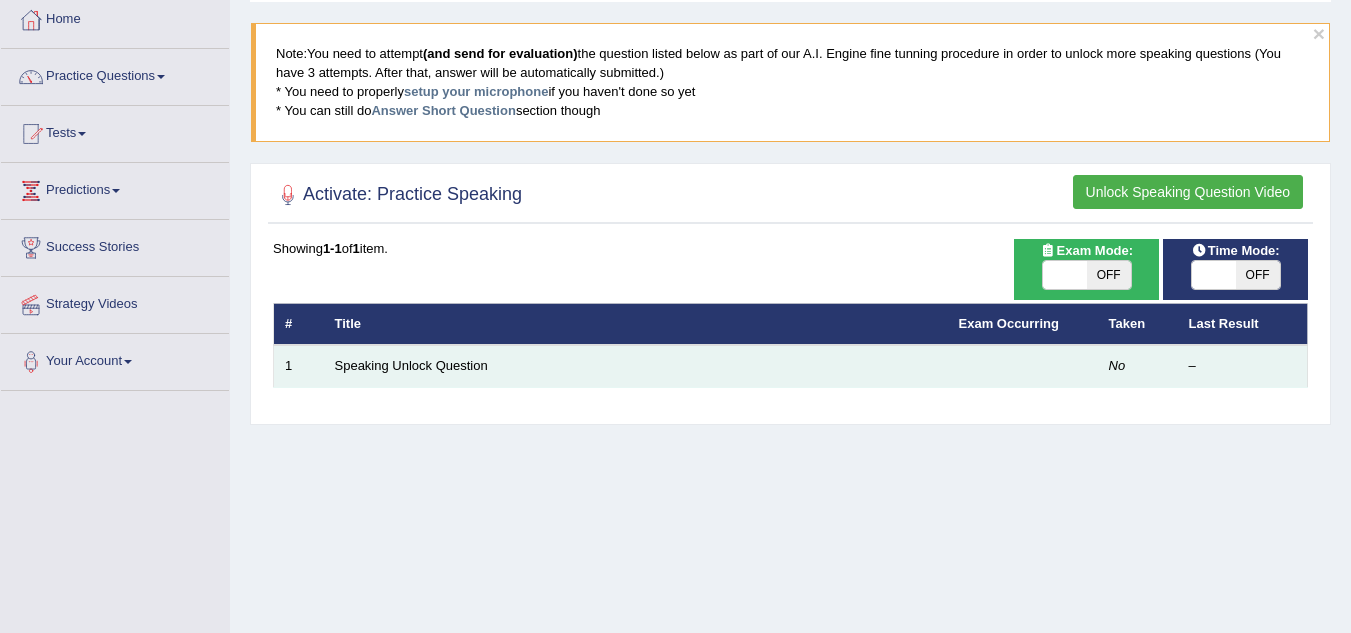 click on "Speaking Unlock Question" at bounding box center (636, 366) 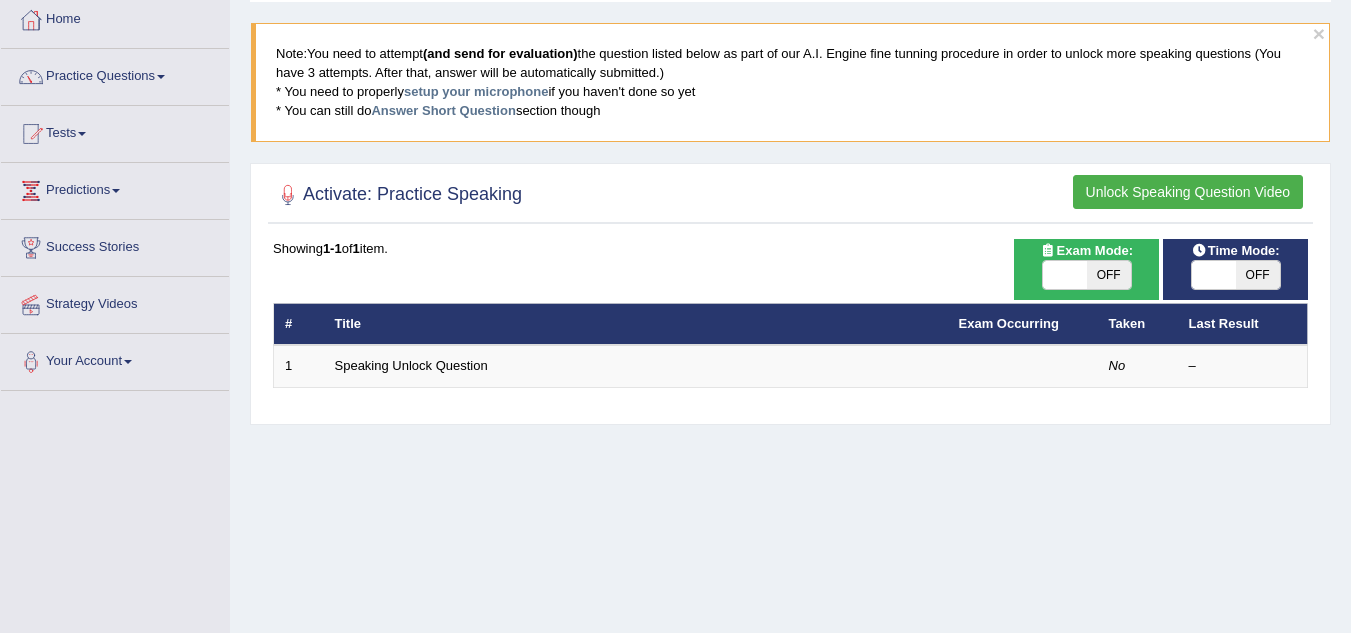 click on "Tests" at bounding box center (115, 131) 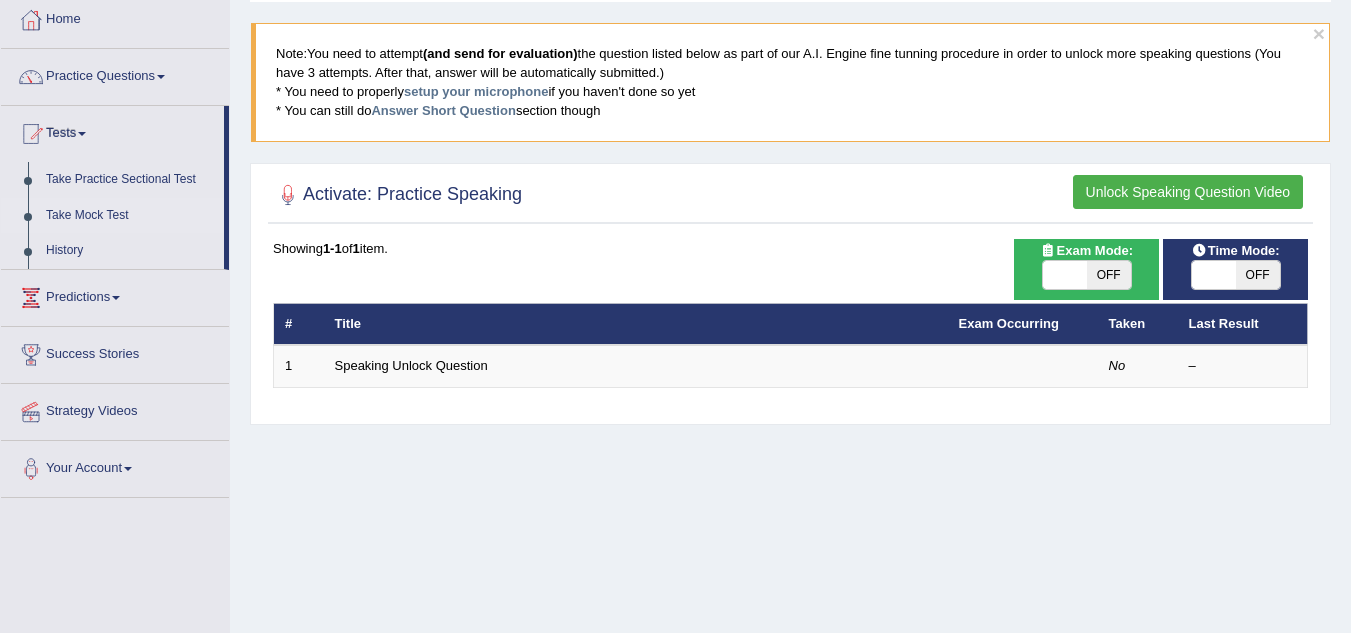 click on "Take Mock Test" at bounding box center [130, 216] 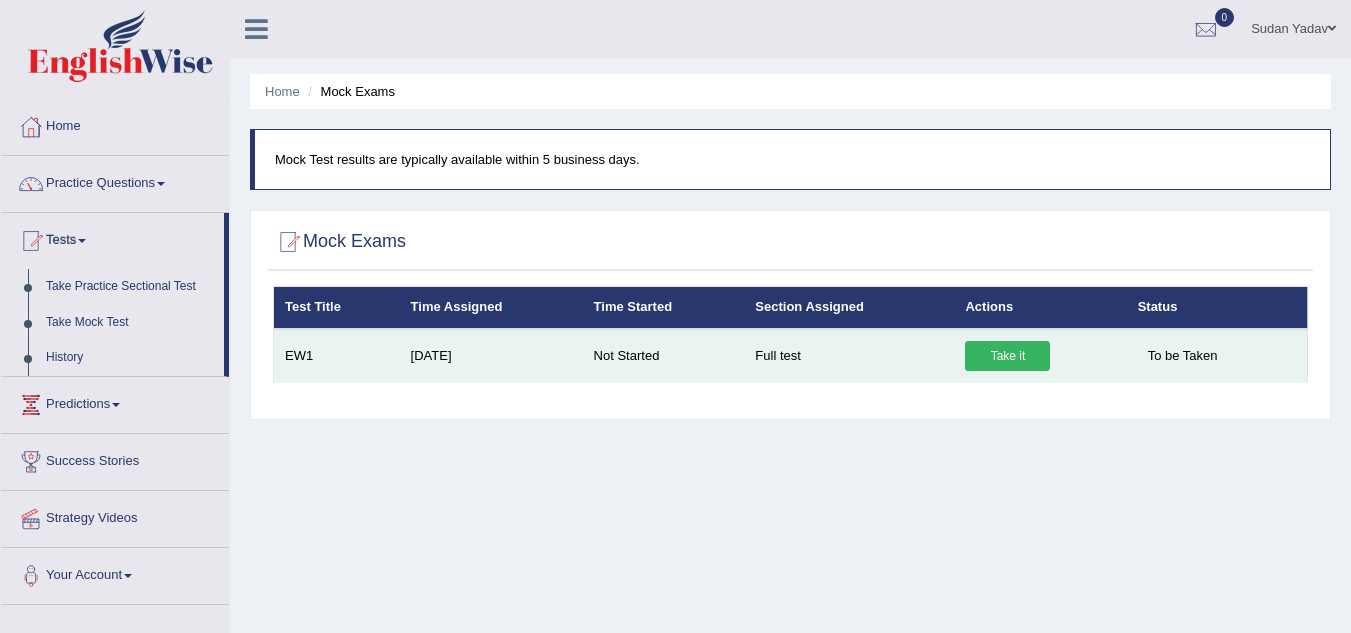 scroll, scrollTop: 0, scrollLeft: 0, axis: both 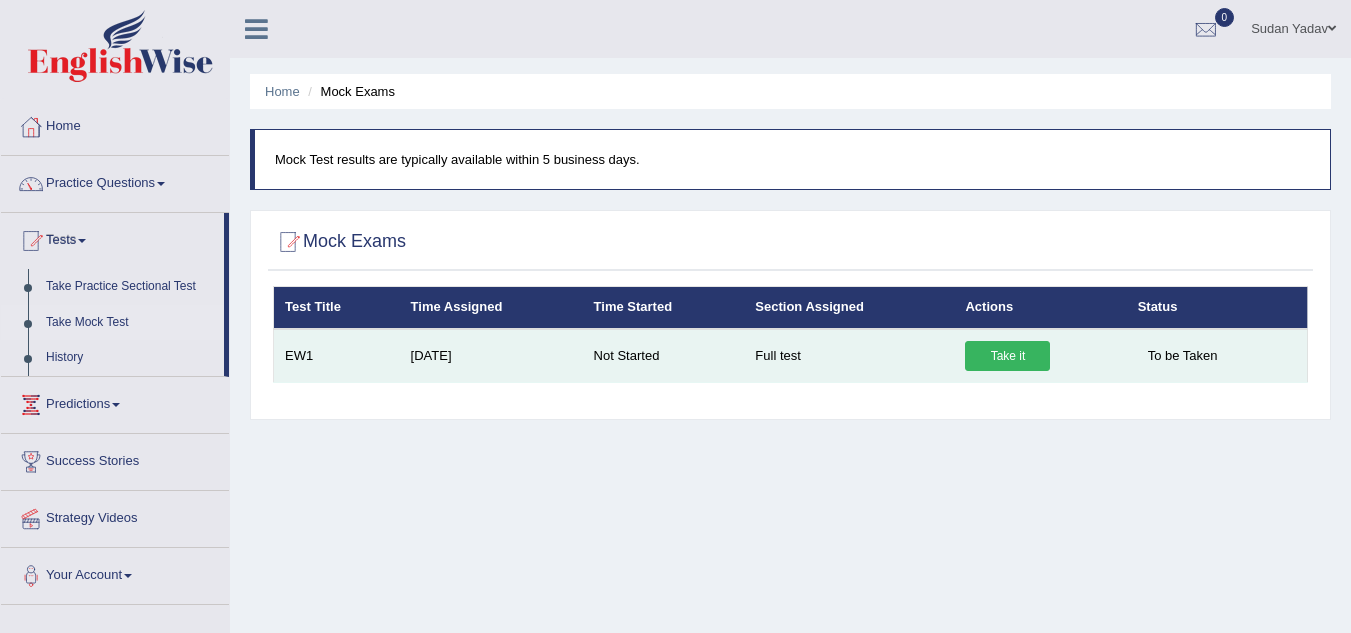 click on "Take it" at bounding box center [1007, 356] 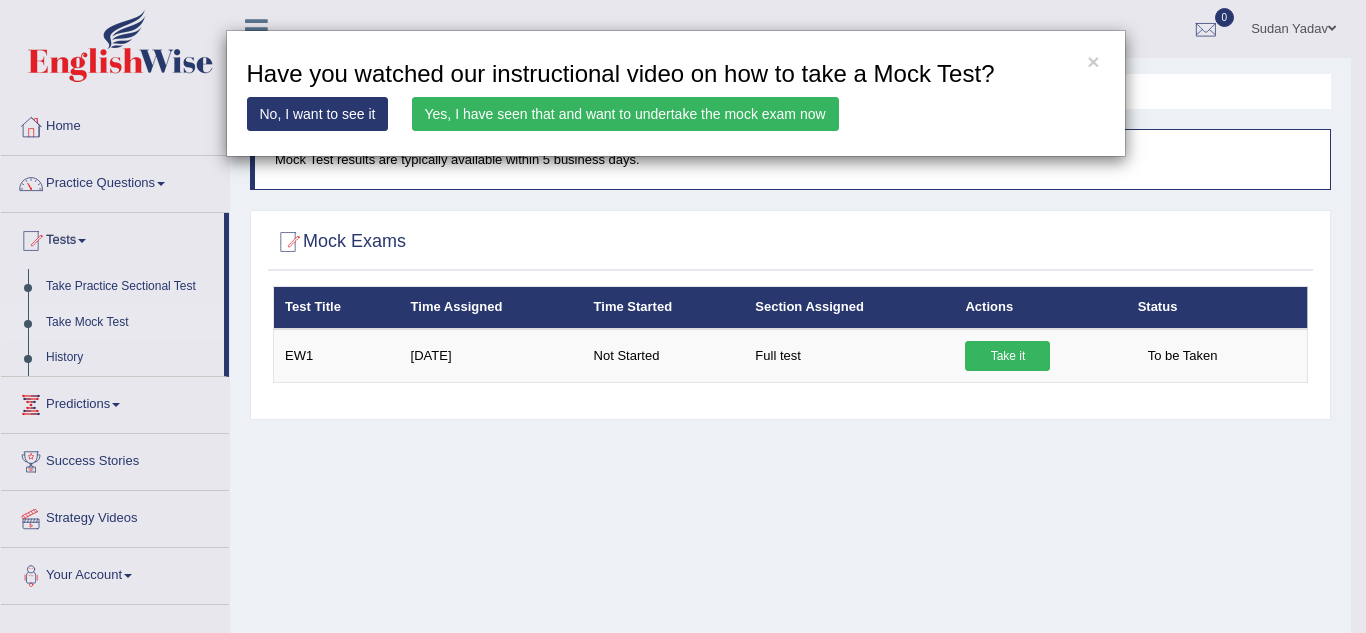 click on "Yes, I have seen that and want to undertake the mock exam now" at bounding box center [625, 114] 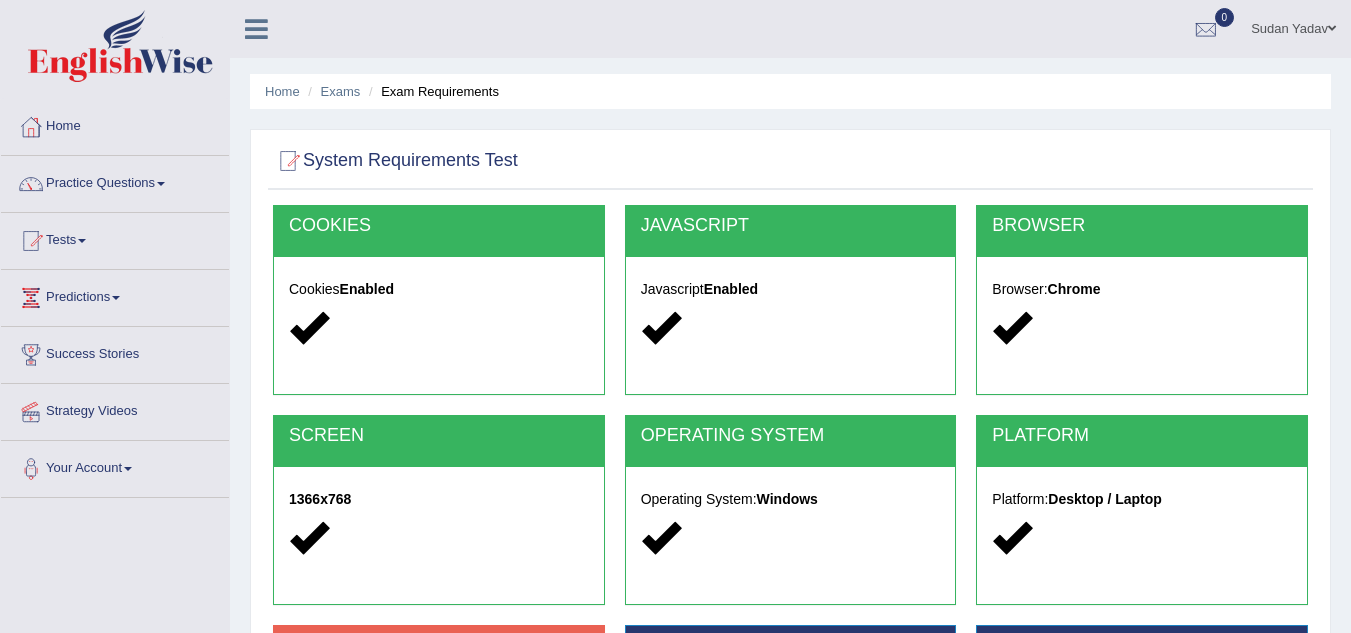 scroll, scrollTop: 0, scrollLeft: 0, axis: both 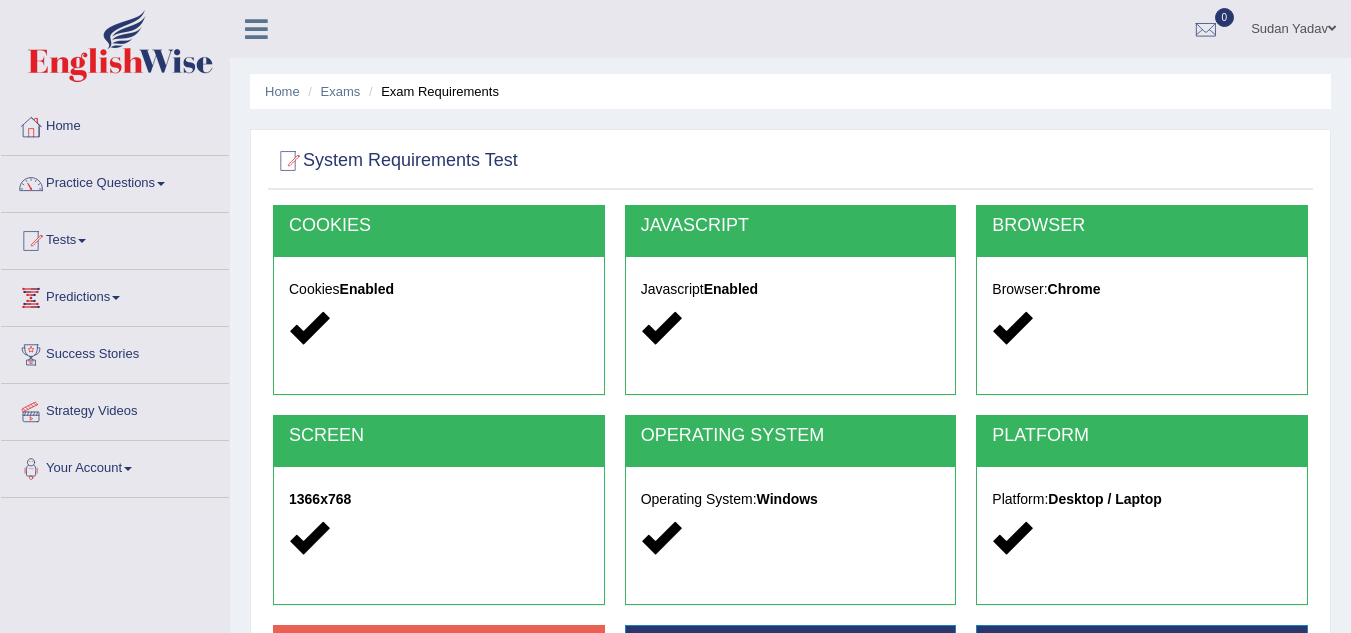 click on "COOKIES" at bounding box center [439, 226] 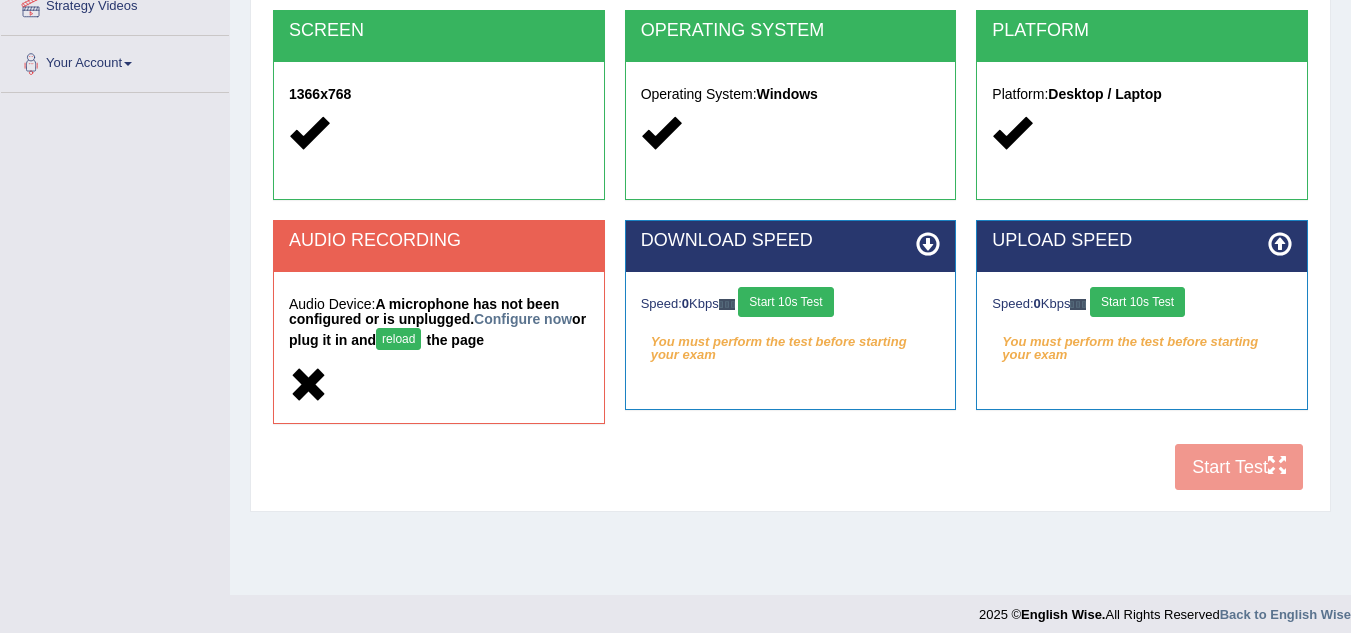 scroll, scrollTop: 417, scrollLeft: 0, axis: vertical 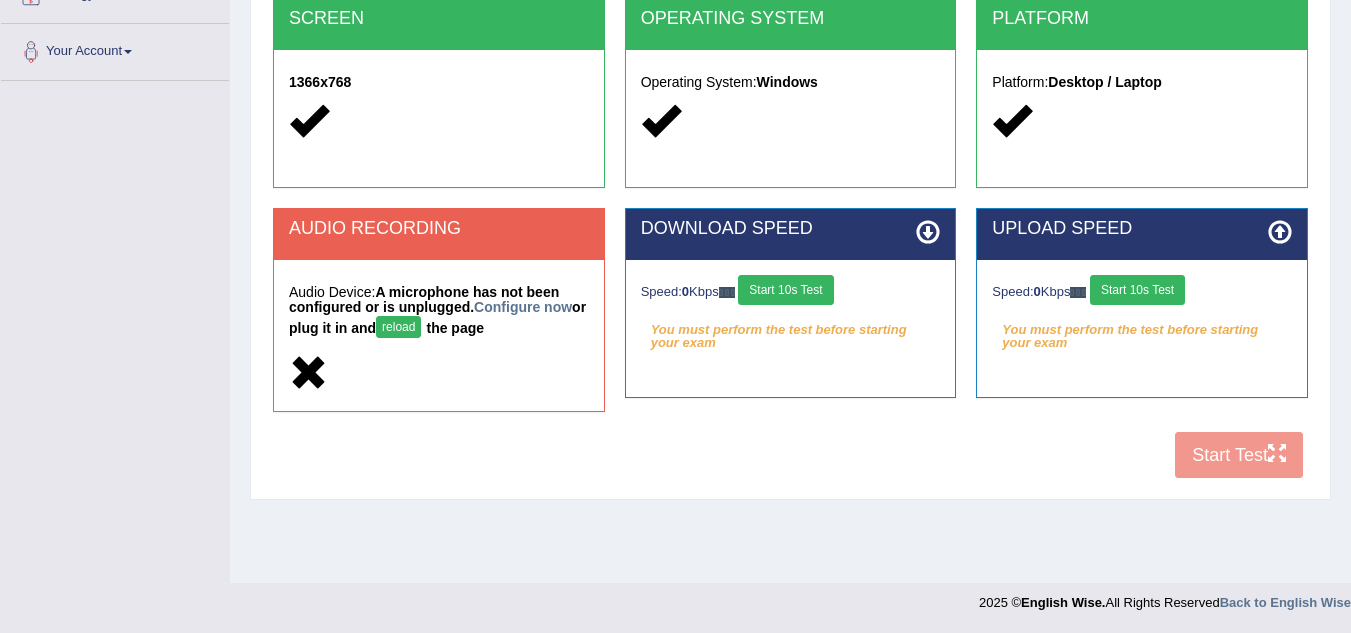 click on "Start 10s Test" at bounding box center [1137, 290] 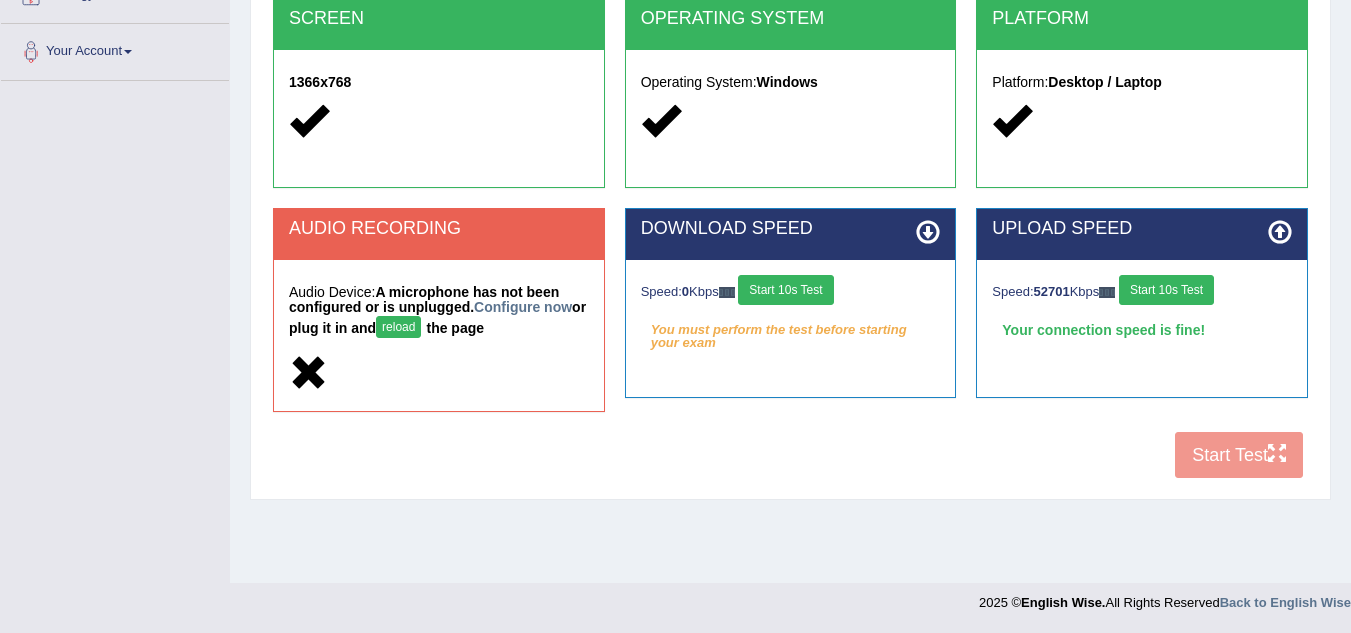 click on "Start 10s Test" at bounding box center [785, 290] 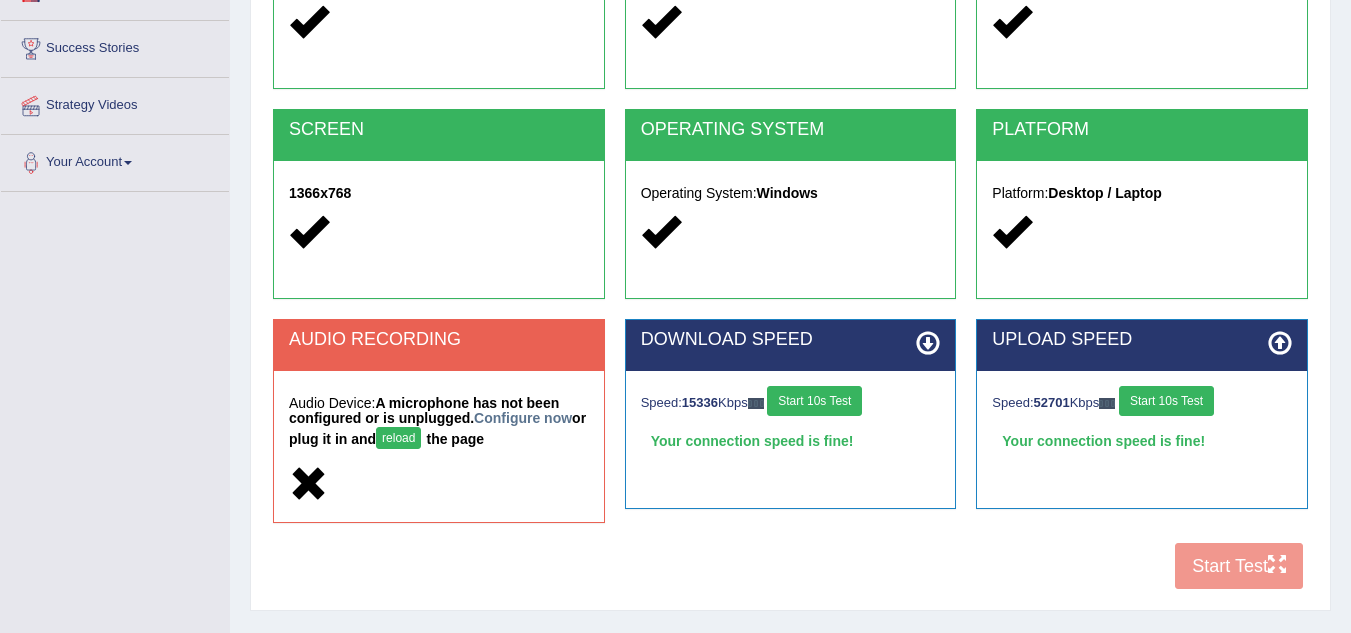 scroll, scrollTop: 417, scrollLeft: 0, axis: vertical 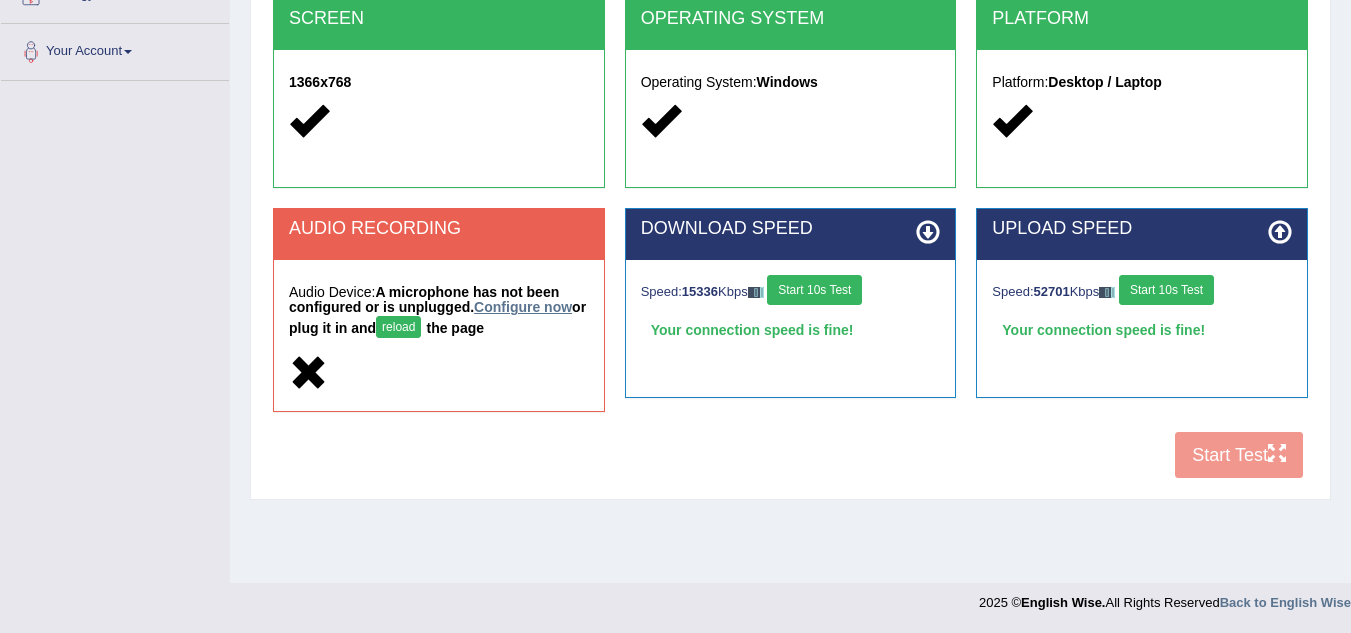 click on "Configure now" at bounding box center [523, 307] 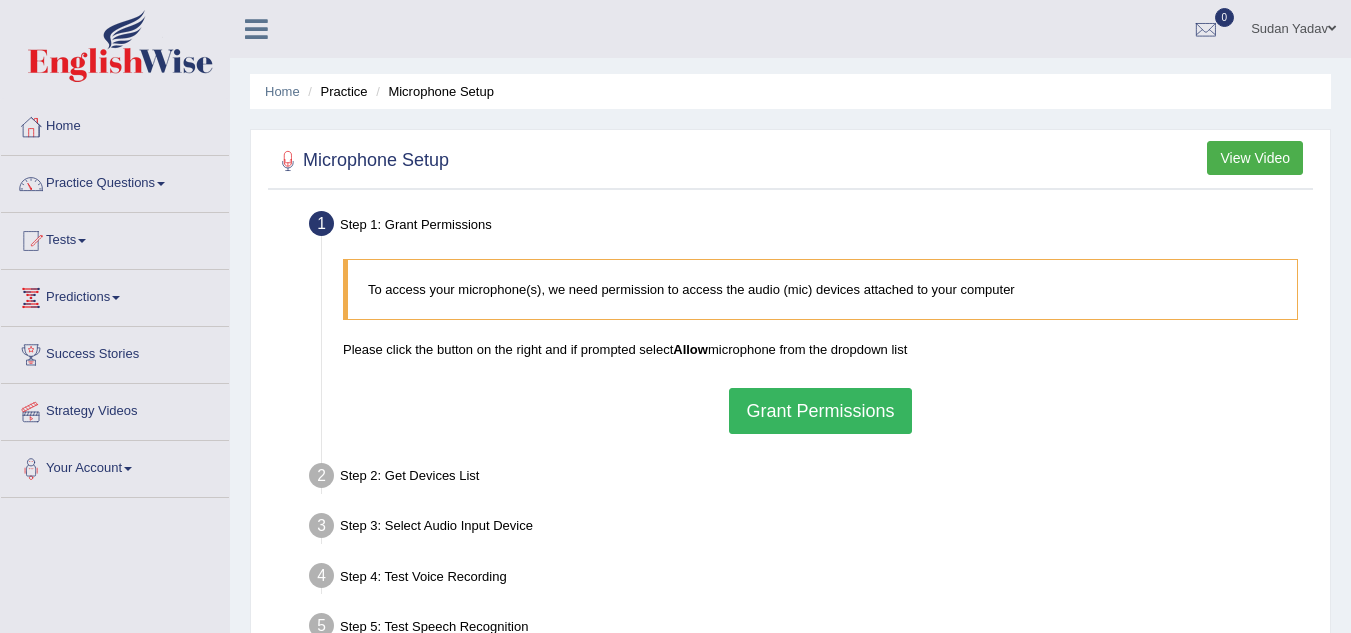 scroll, scrollTop: 0, scrollLeft: 0, axis: both 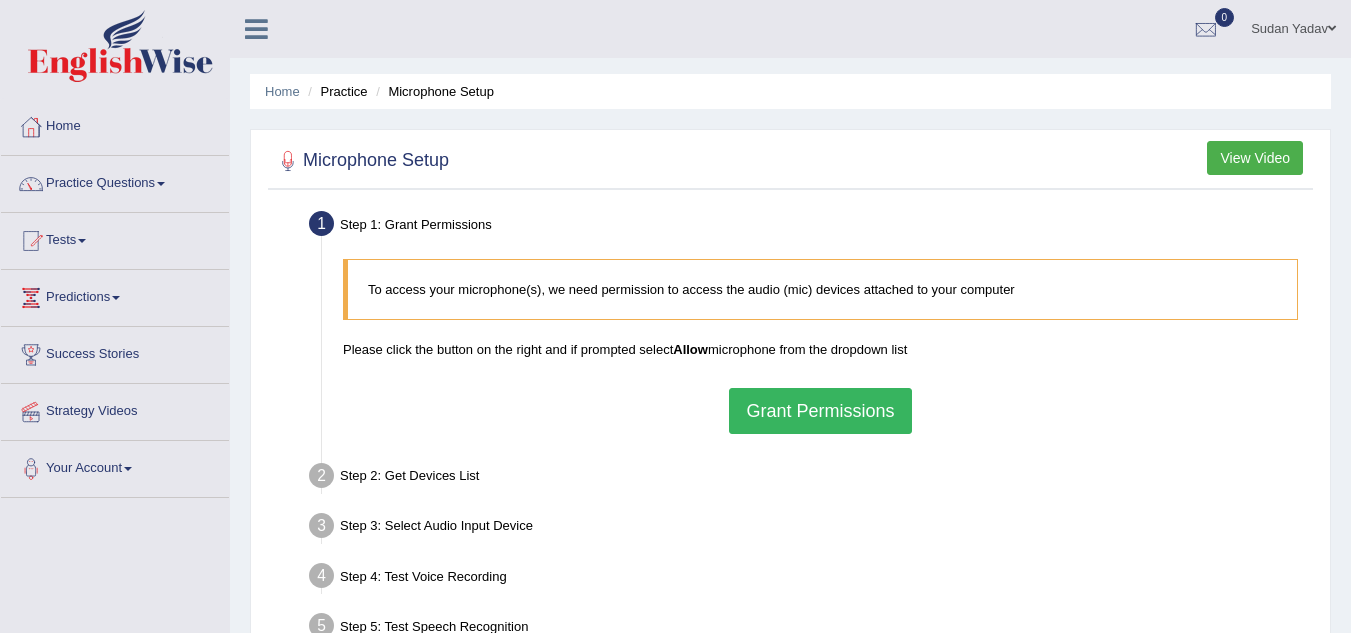 click on "Grant Permissions" at bounding box center [820, 411] 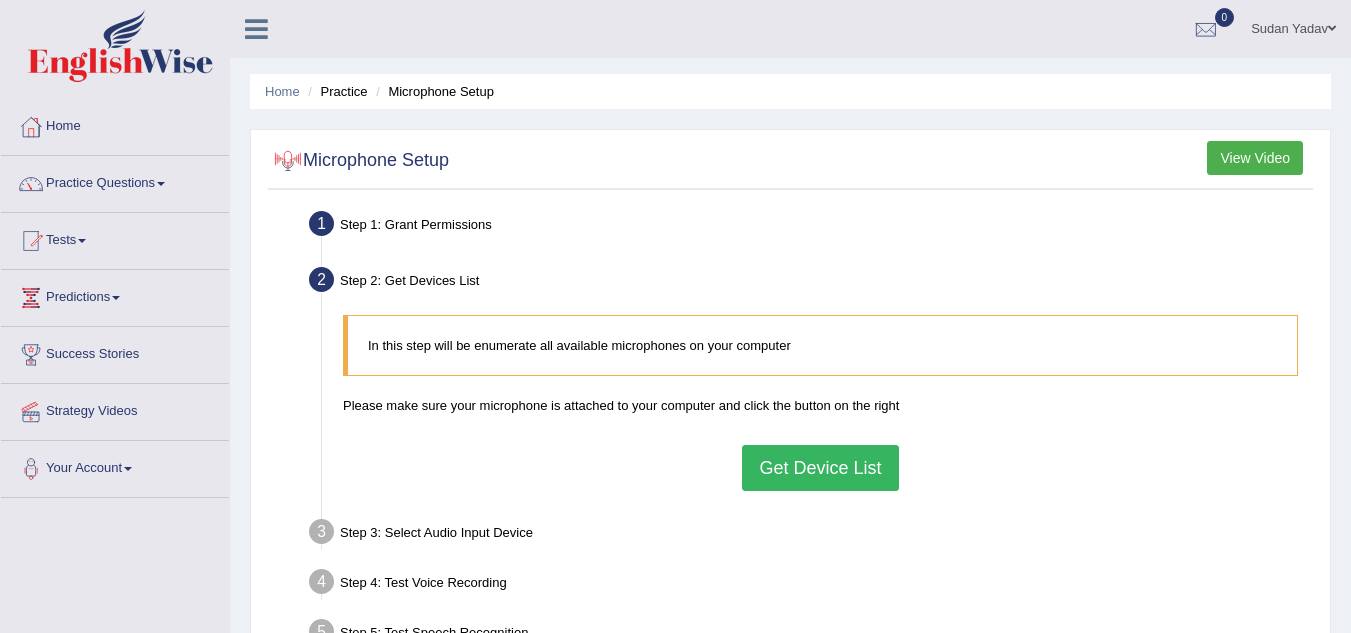 click on "Get Device List" at bounding box center [820, 468] 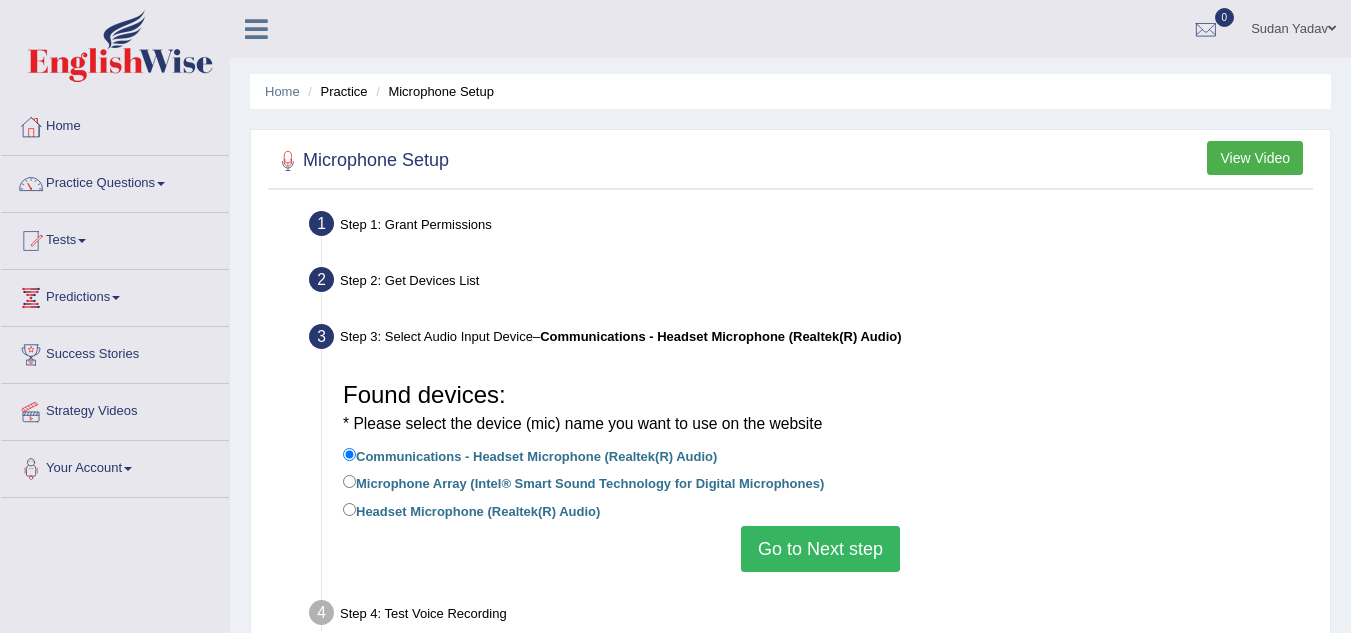 click on "Go to Next step" at bounding box center [820, 549] 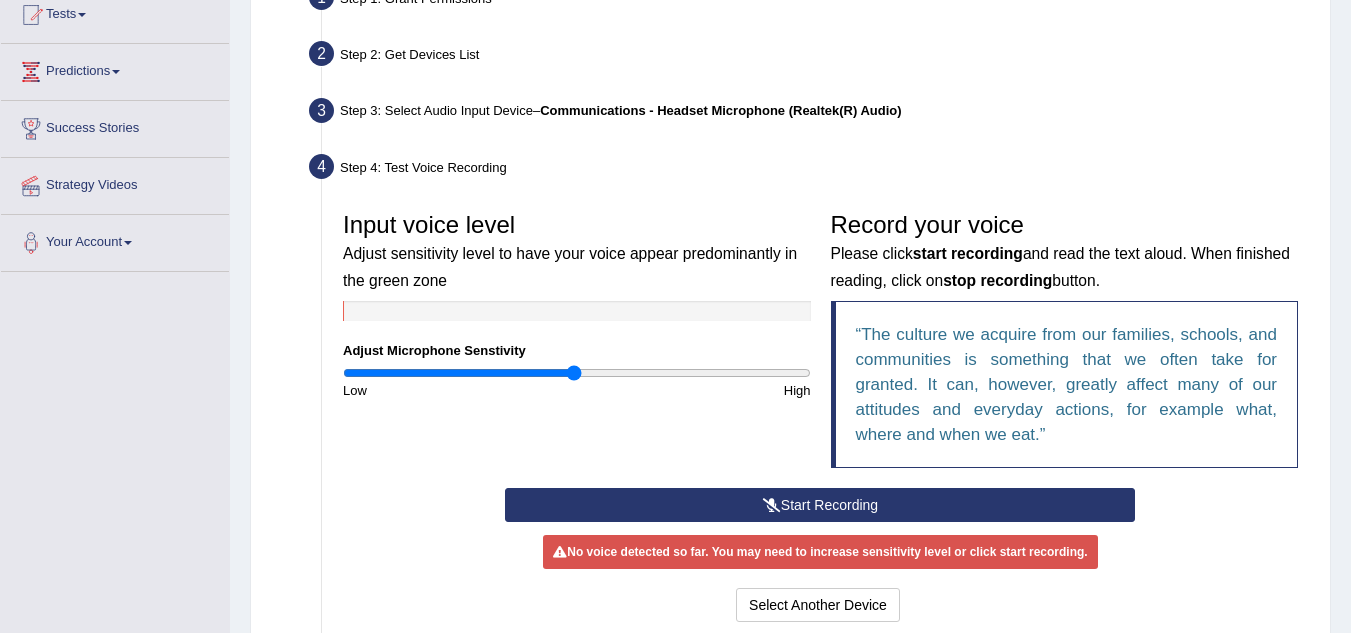 scroll, scrollTop: 227, scrollLeft: 0, axis: vertical 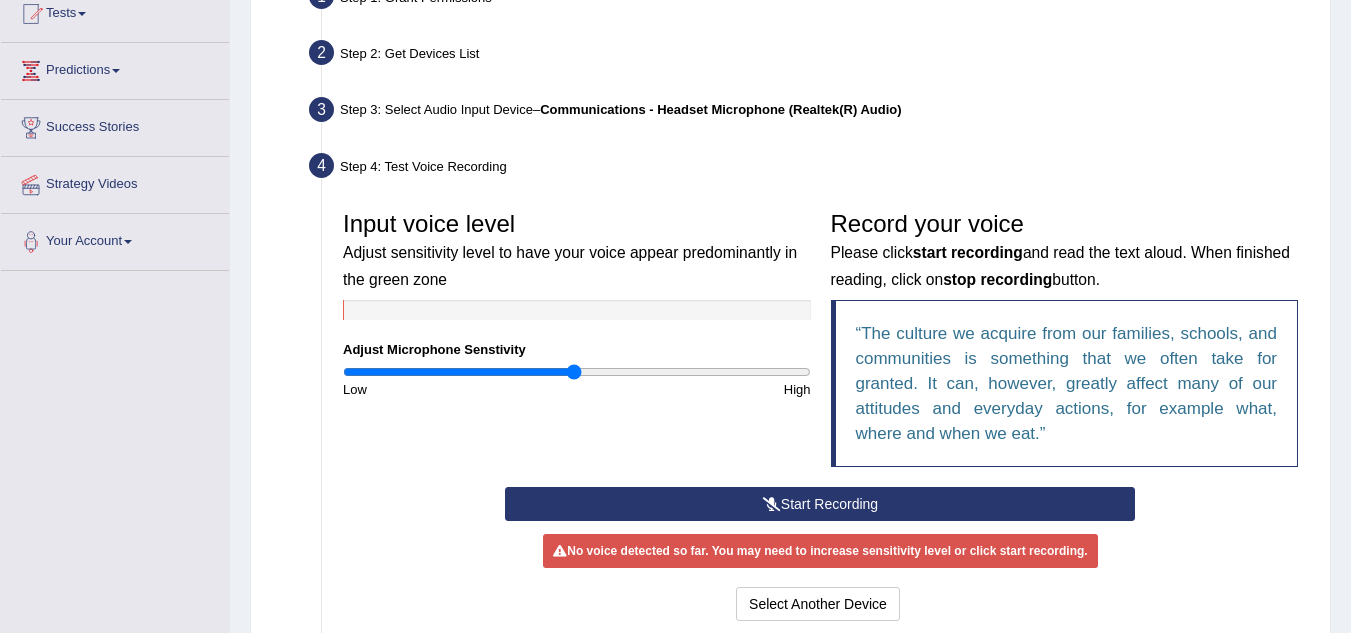 click on "Start Recording" at bounding box center (820, 504) 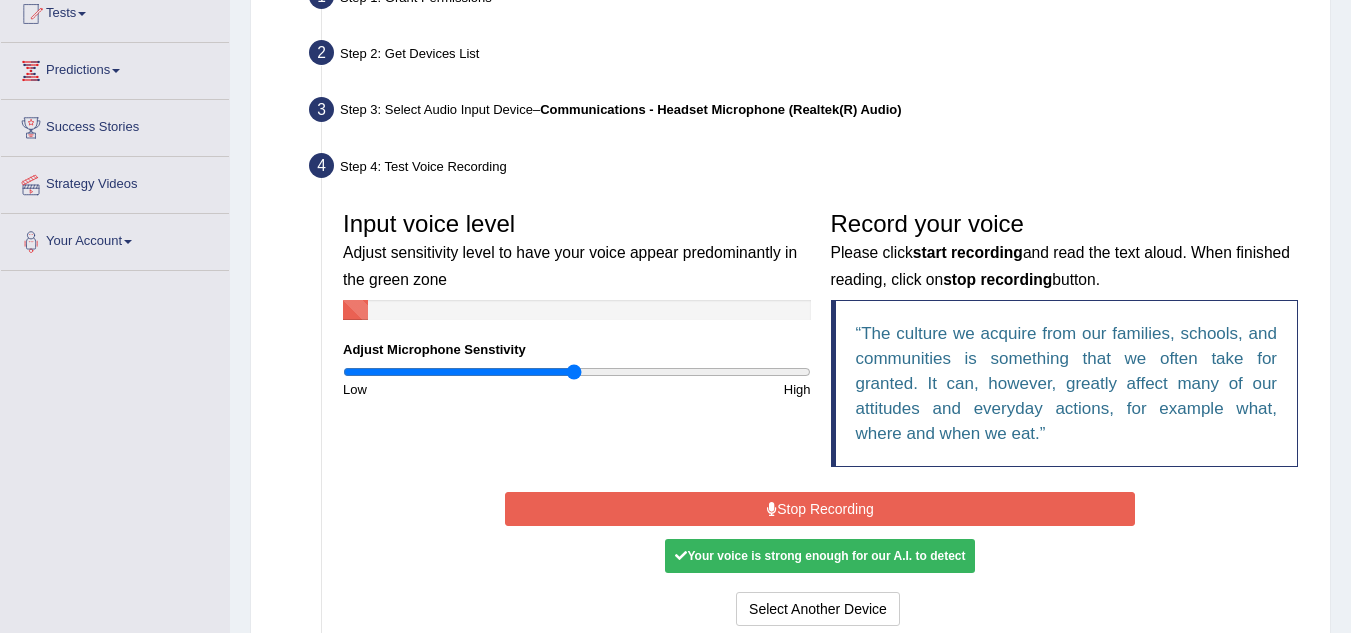 click on "Stop Recording" at bounding box center [820, 509] 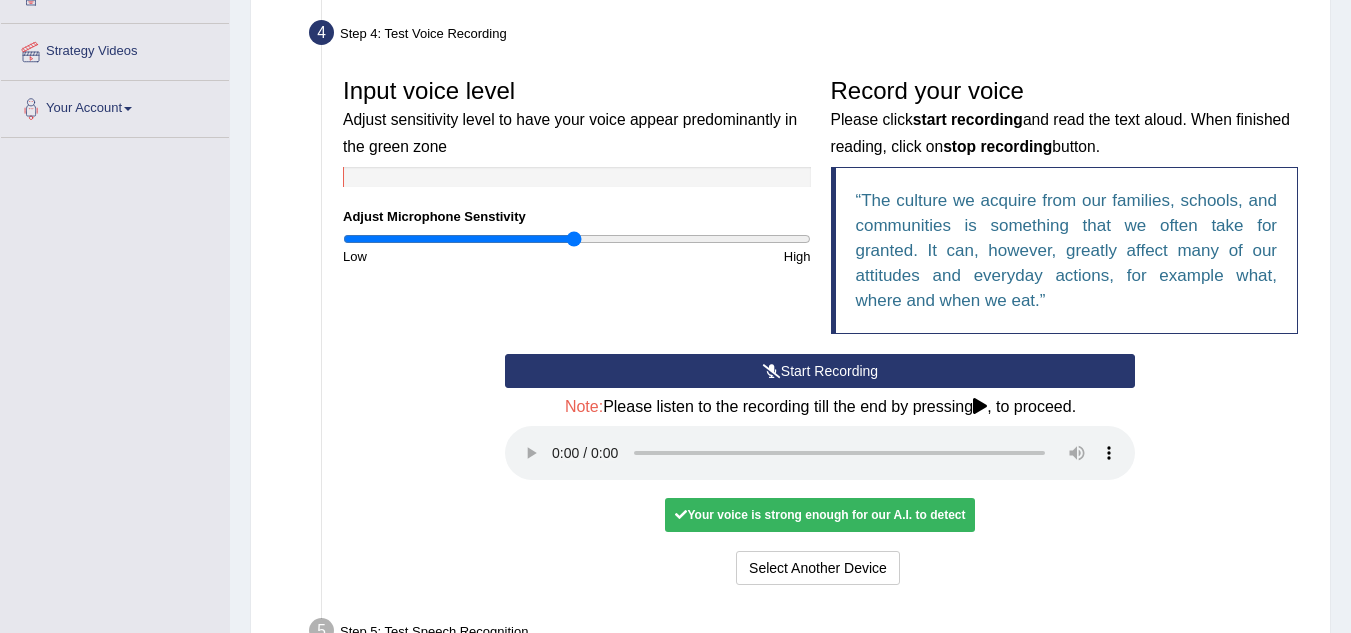 scroll, scrollTop: 363, scrollLeft: 0, axis: vertical 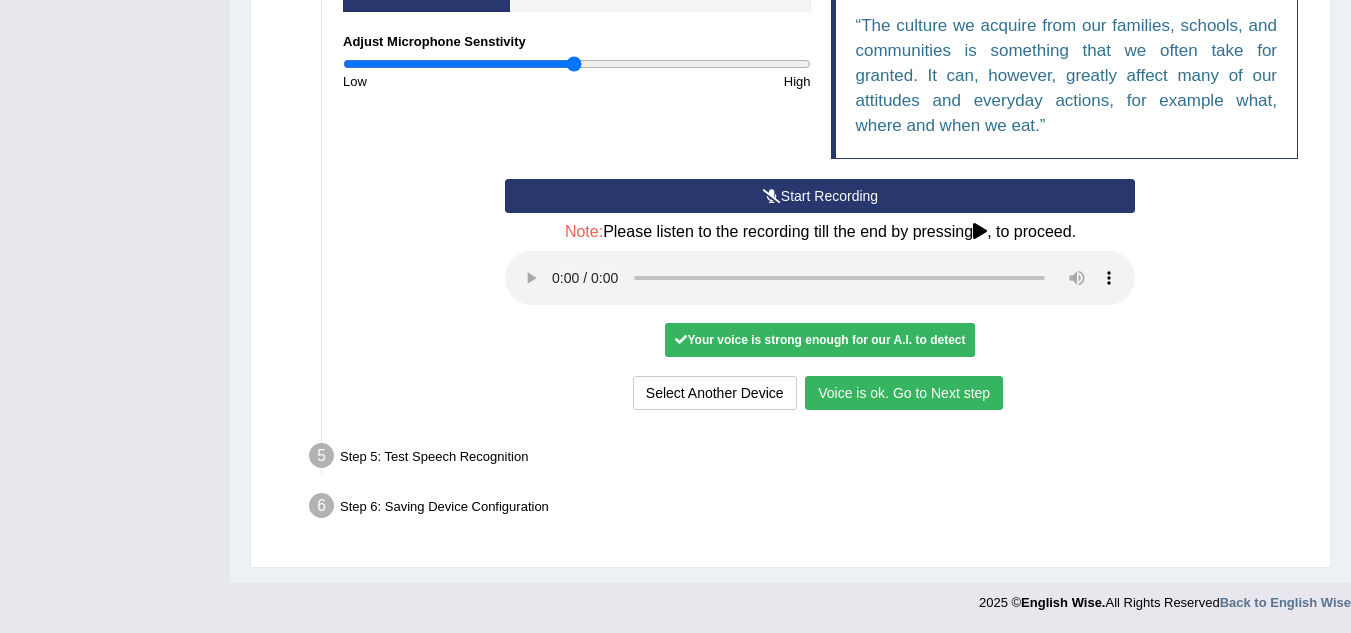 click on "Your voice is strong enough for our A.I. to detect" at bounding box center [820, 340] 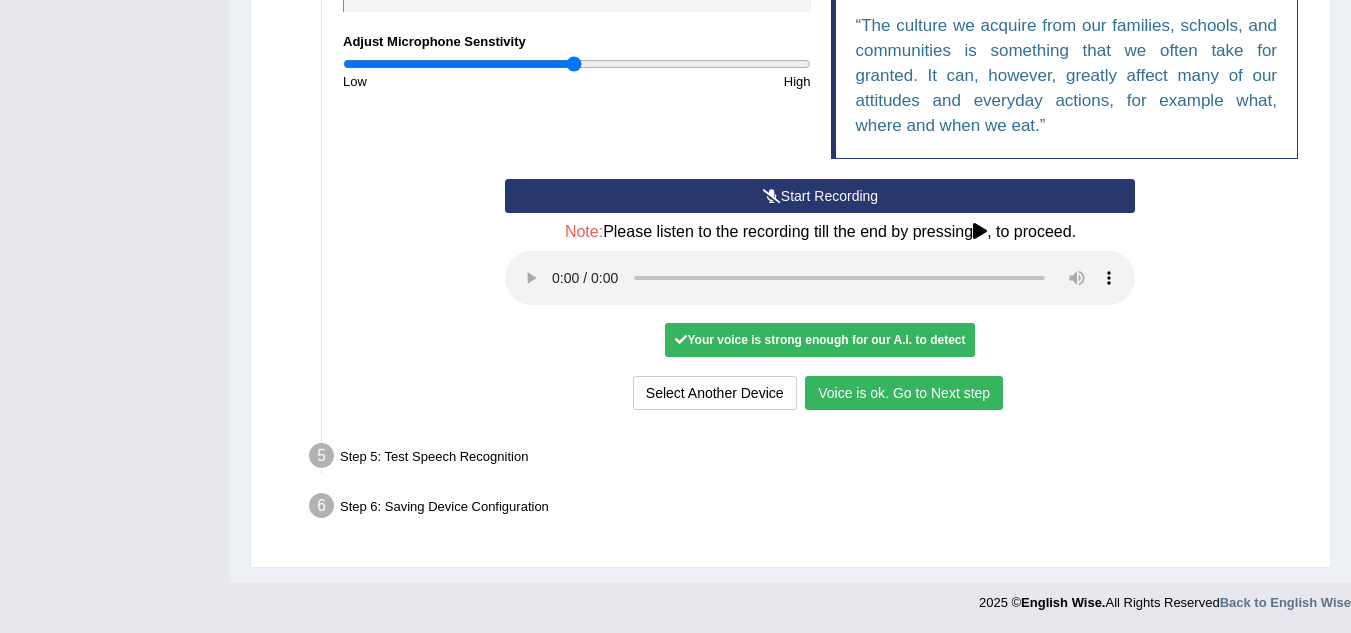 click on "Voice is ok. Go to Next step" at bounding box center (904, 393) 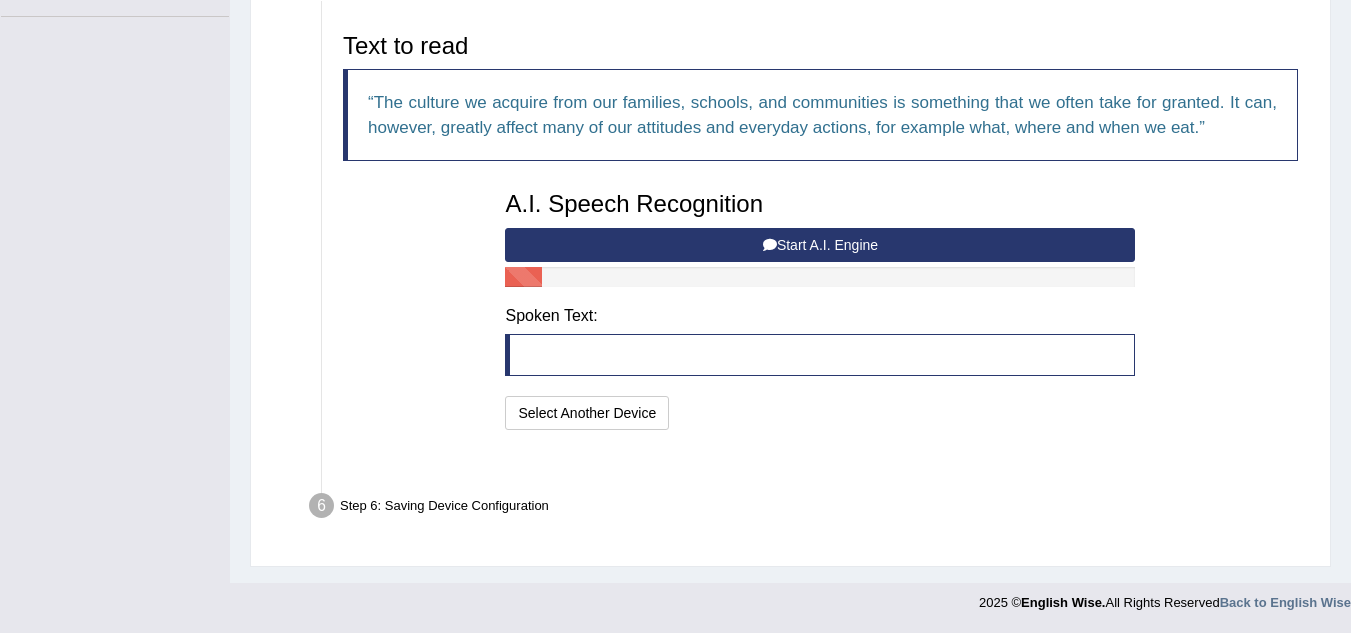 scroll, scrollTop: 432, scrollLeft: 0, axis: vertical 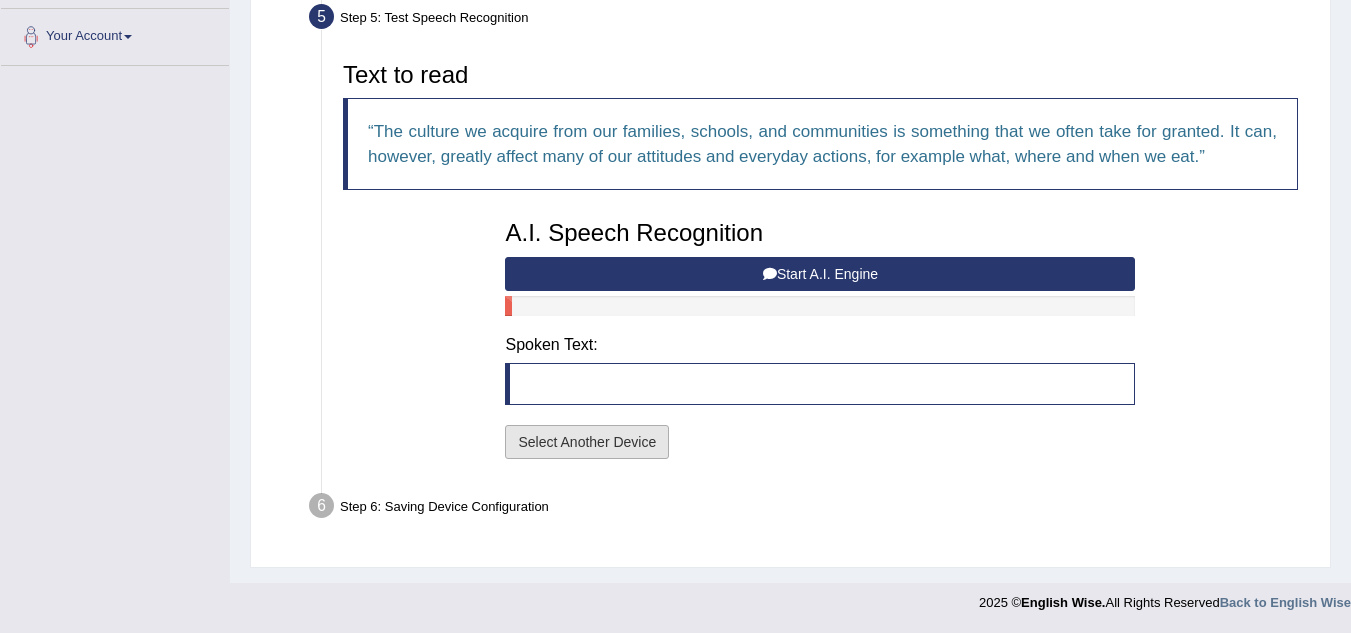 click on "Select Another Device" at bounding box center (587, 442) 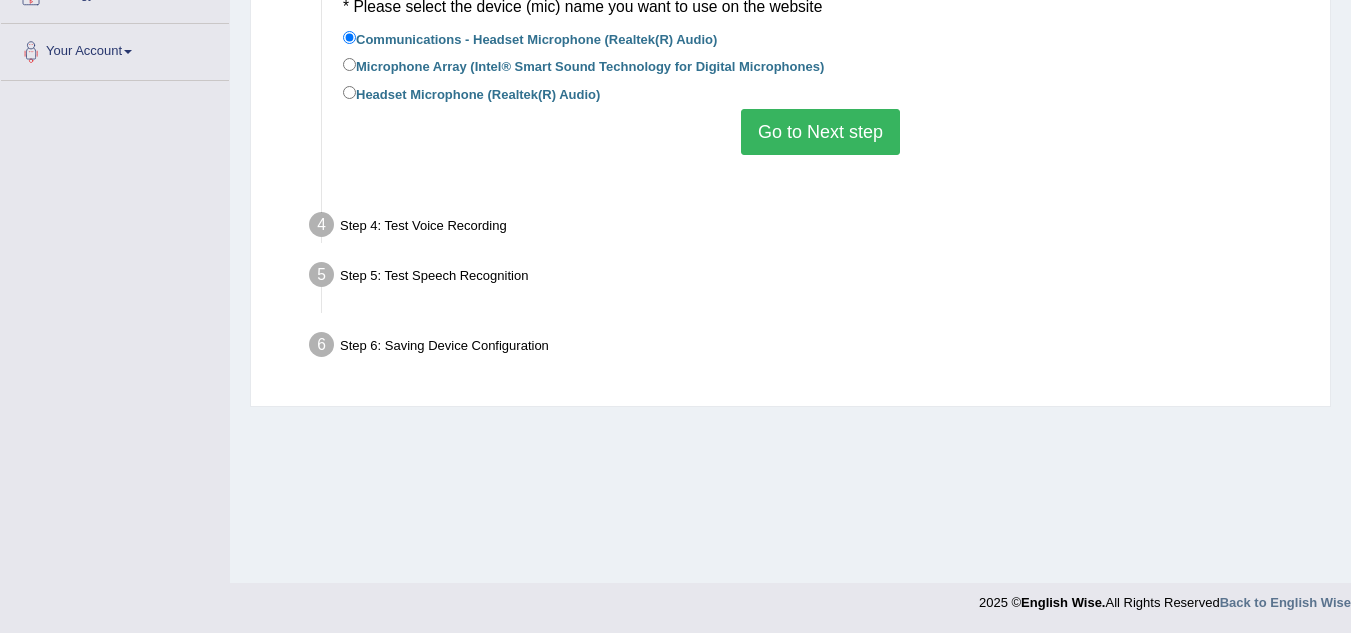 scroll, scrollTop: 417, scrollLeft: 0, axis: vertical 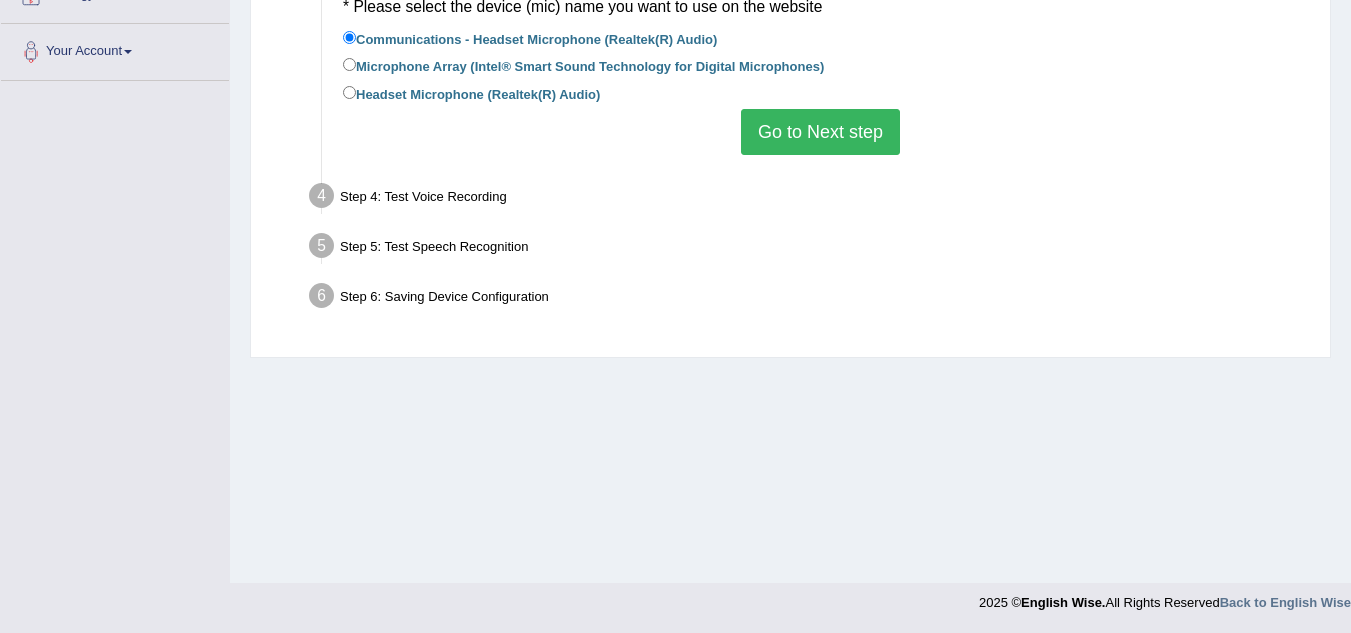 click on "Go to Next step" at bounding box center [820, 132] 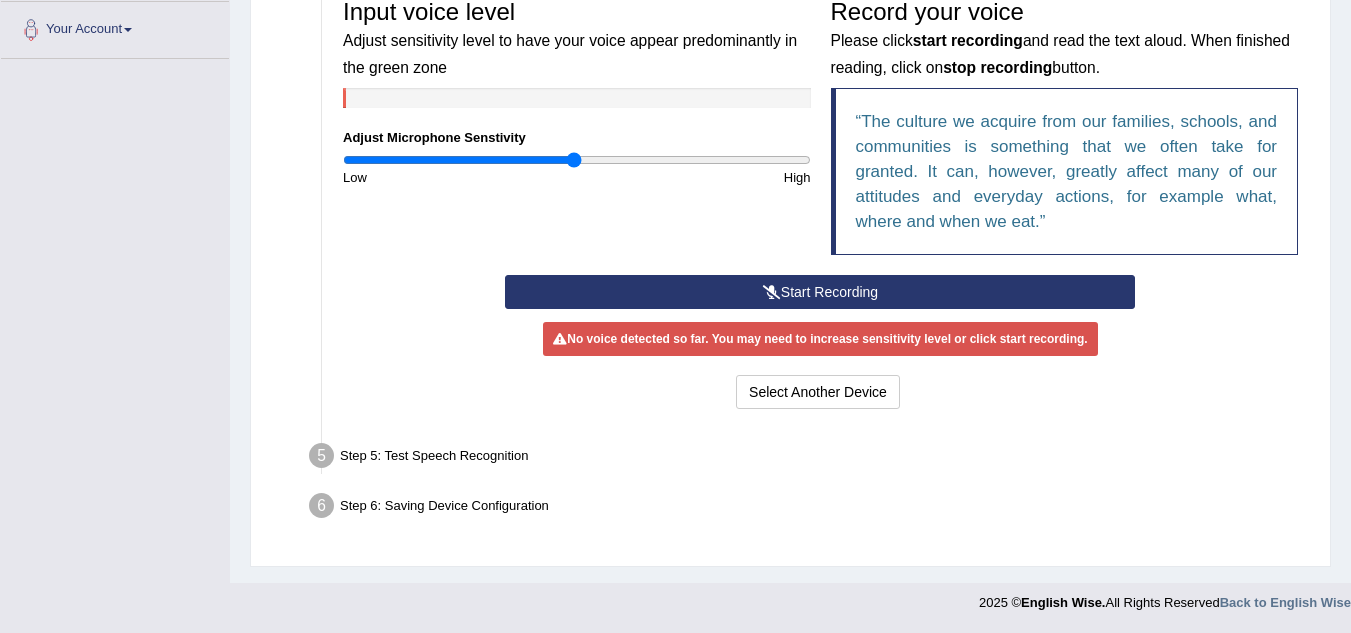 scroll, scrollTop: 0, scrollLeft: 0, axis: both 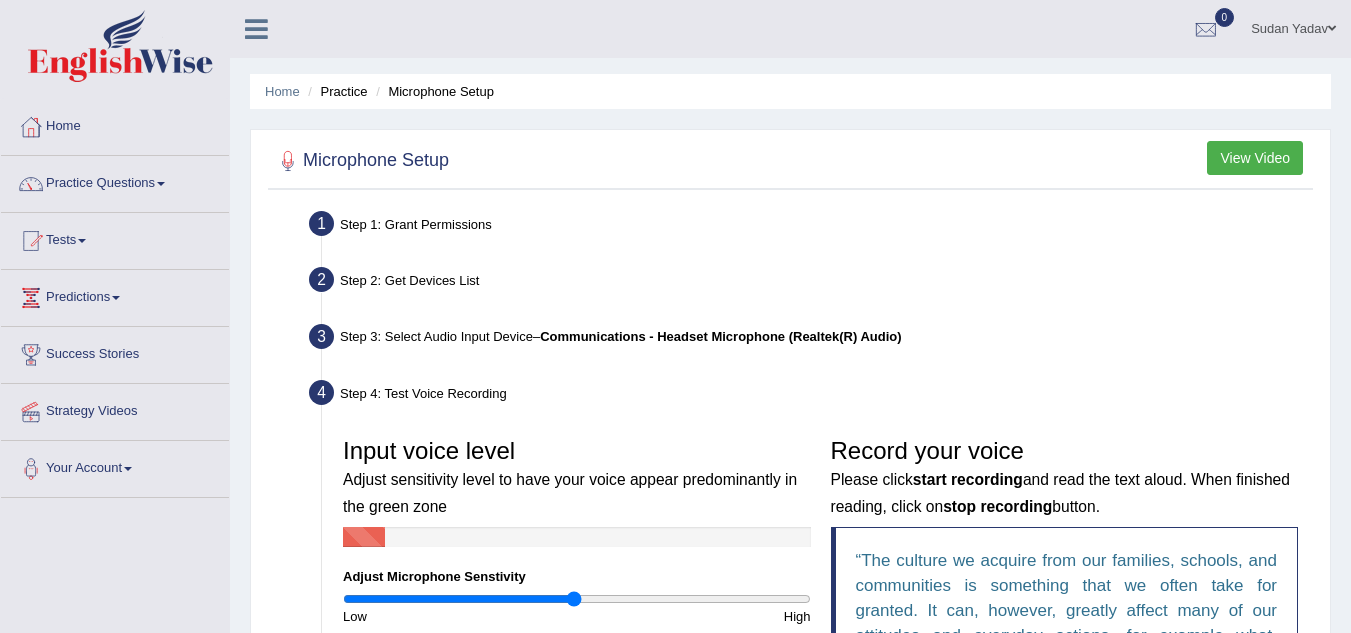click on "View Video" at bounding box center [1255, 158] 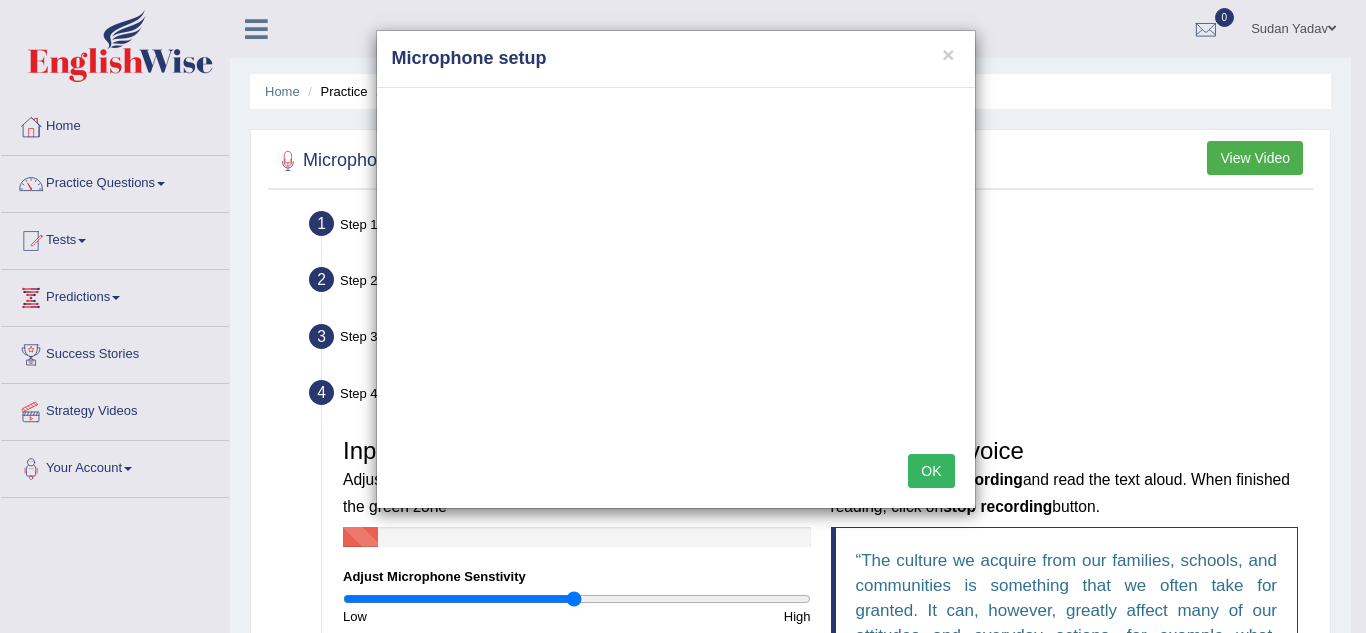 click on "× Microphone setup" at bounding box center (676, 59) 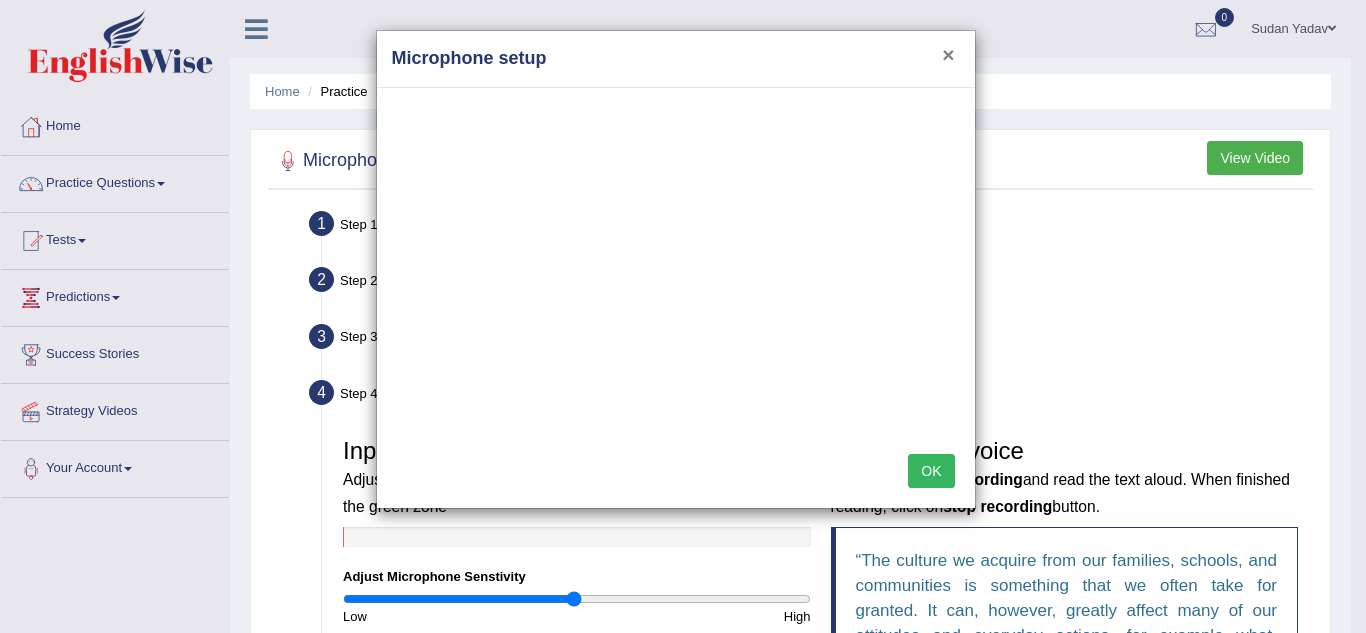 click on "×" at bounding box center (948, 54) 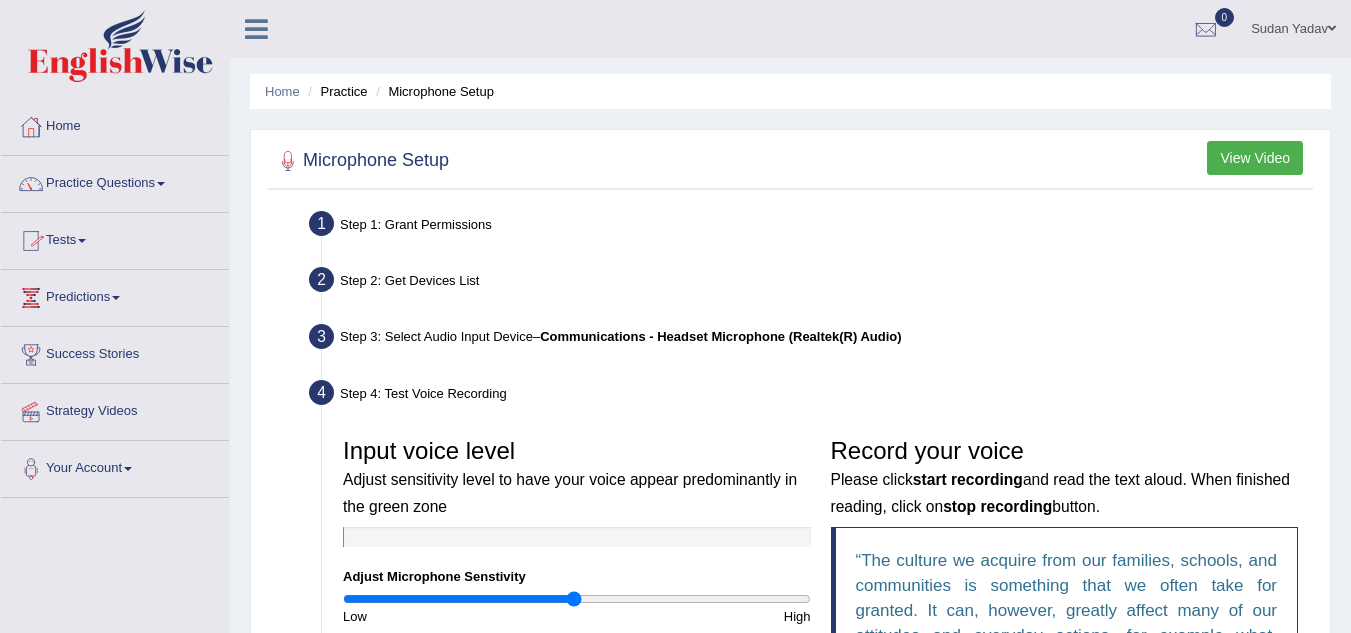 click on "Tests" at bounding box center [115, 238] 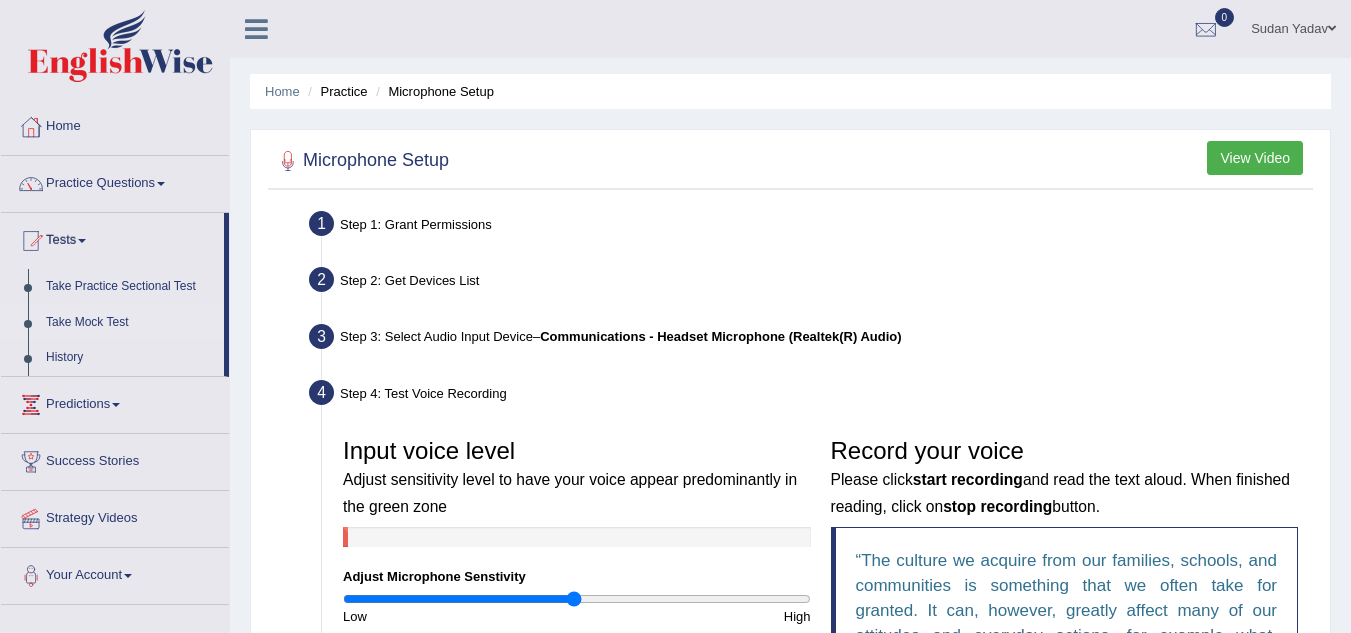 click on "Take Mock Test" at bounding box center (130, 323) 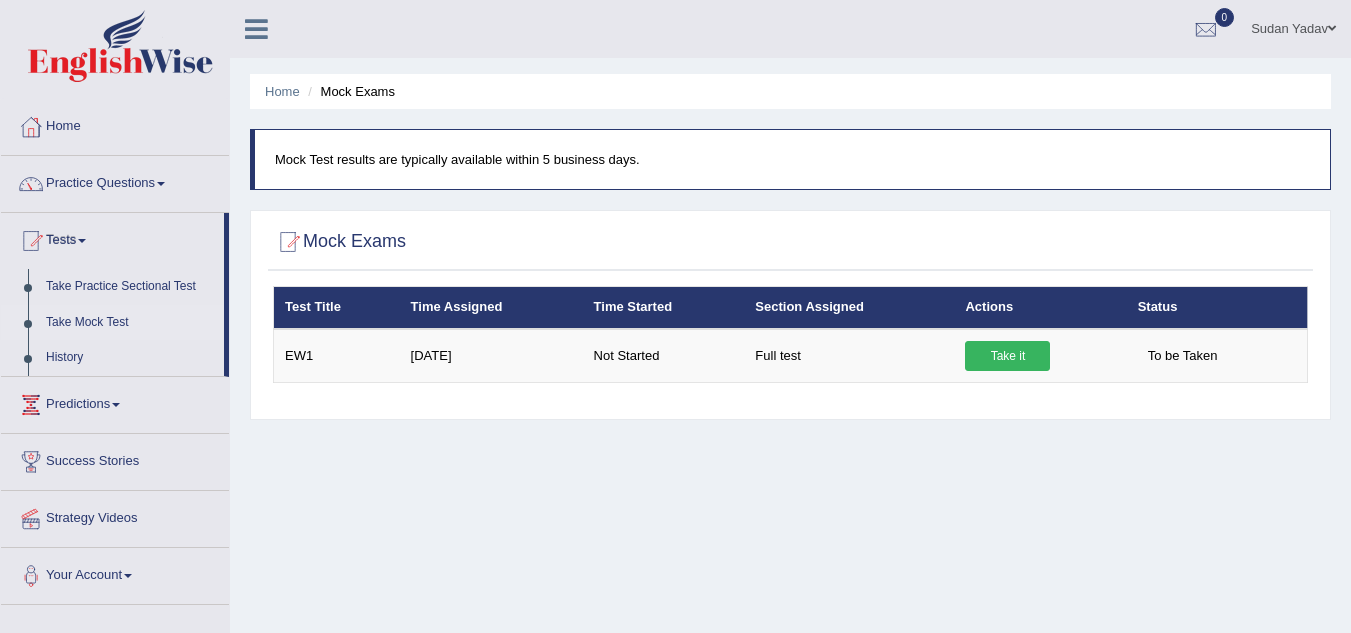 scroll, scrollTop: 0, scrollLeft: 0, axis: both 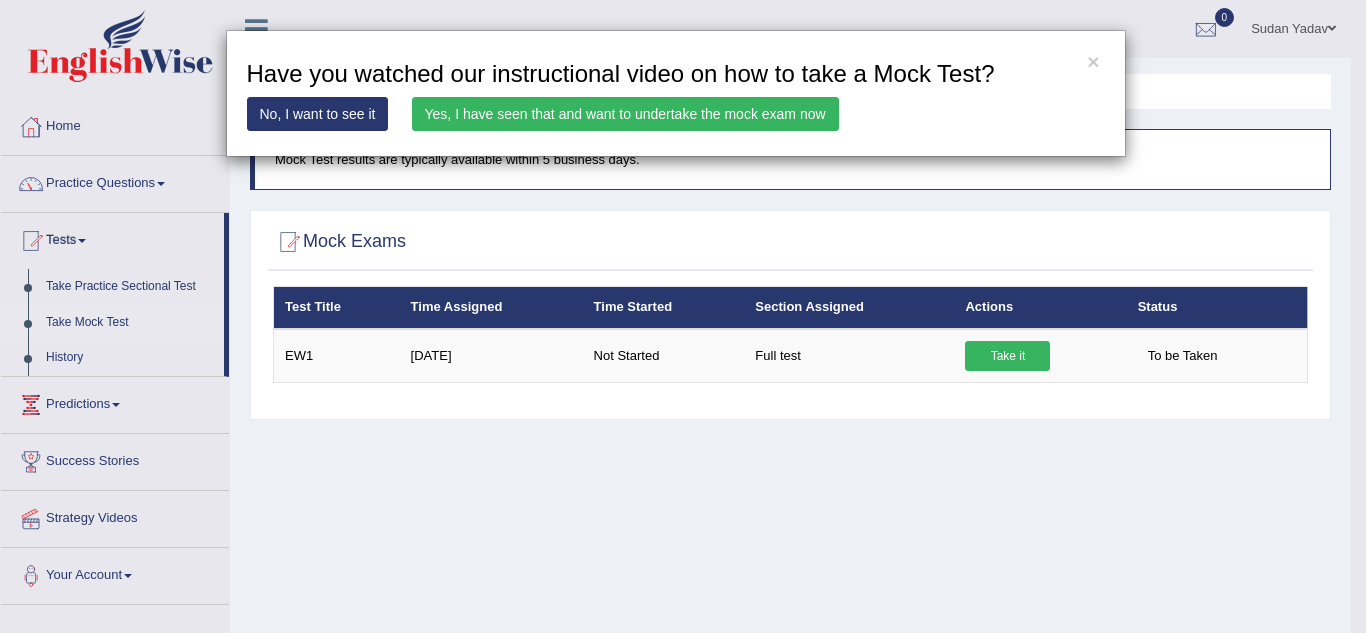 click on "Yes, I have seen that and want to undertake the mock exam now" at bounding box center [625, 114] 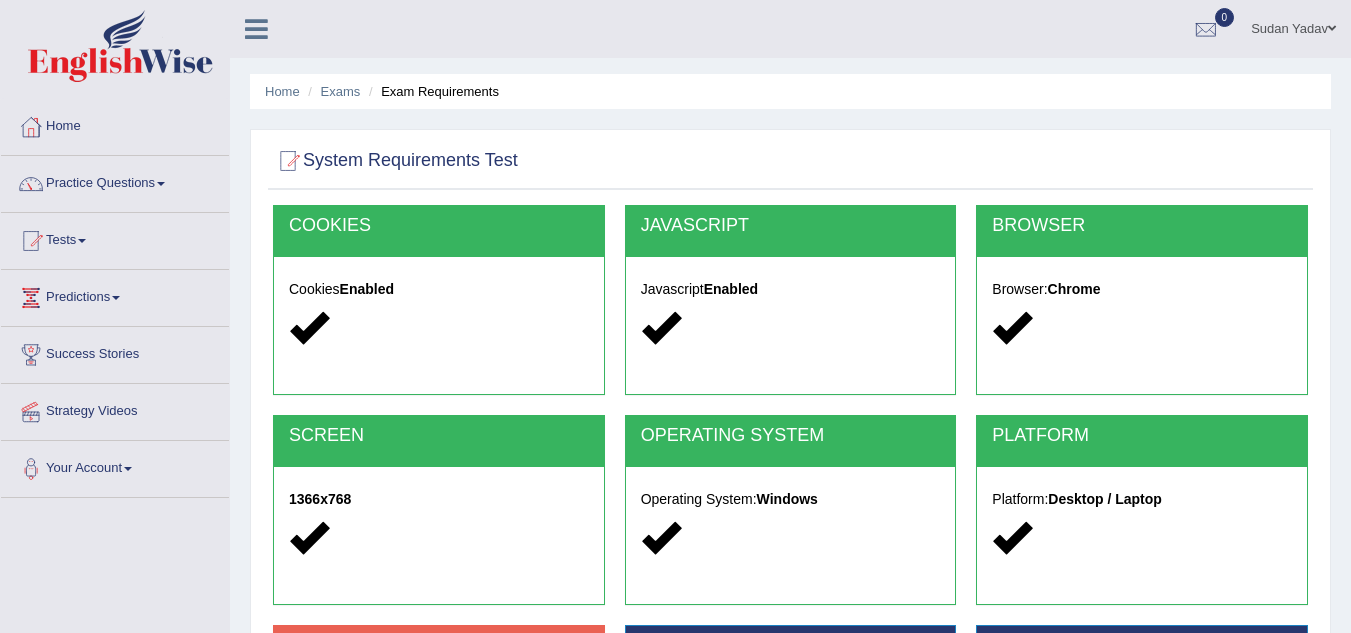 scroll, scrollTop: 0, scrollLeft: 0, axis: both 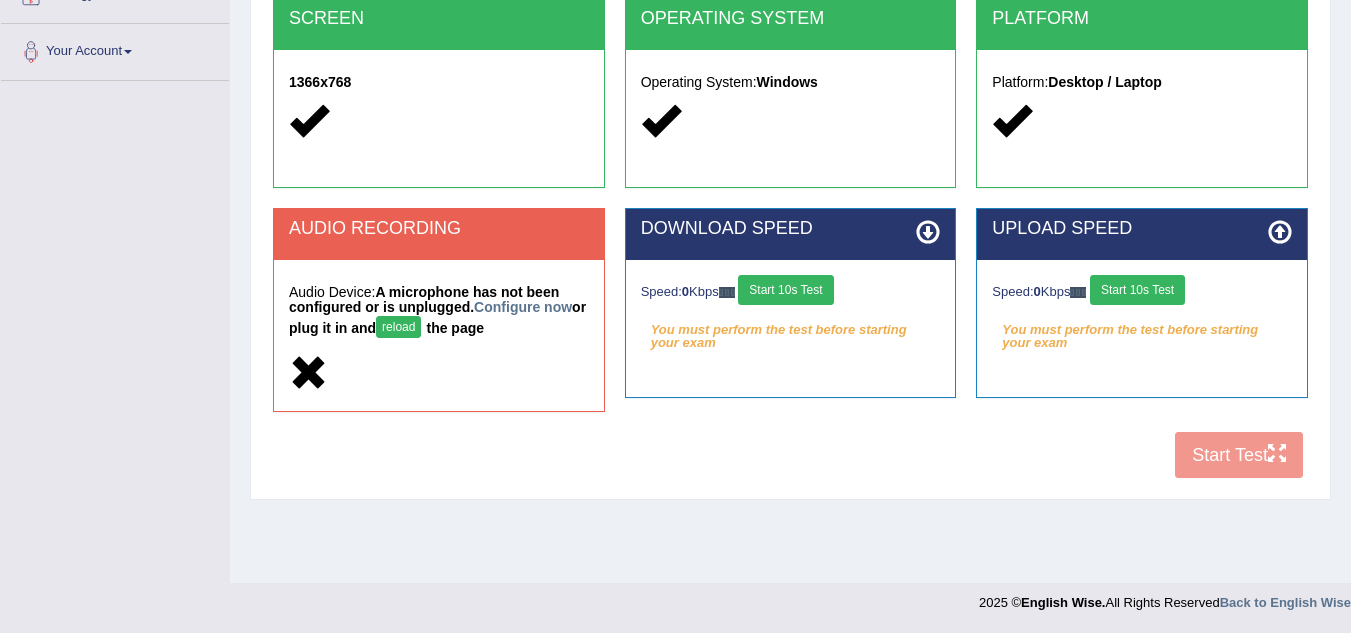 click on "COOKIES
Cookies  Enabled
JAVASCRIPT
Javascript  Enabled
BROWSER
Browser:  Chrome
SCREEN
1366x768
OPERATING SYSTEM
Operating System:  Windows
PLATFORM
Platform:  Desktop / Laptop
AUDIO RECORDING
Audio Device:  A microphone has not been configured or is unplugged.  Configure now  or plug it in and  reload  the page
DOWNLOAD SPEED
Speed:  0  Kbps    Start 10s Test
You must perform the test before starting your exam
Select Audio Quality
UPLOAD SPEED
Speed:  0  Kbps    Start 10s Test" at bounding box center (790, 138) 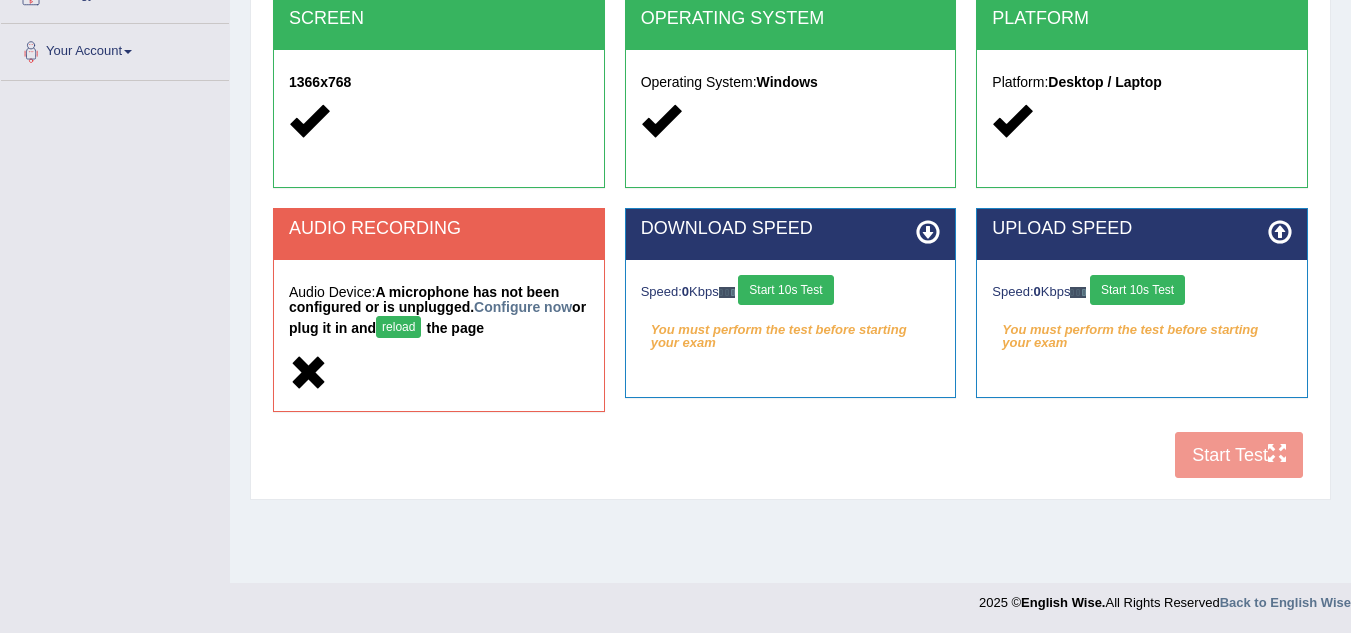 click on "COOKIES
Cookies  Enabled
JAVASCRIPT
Javascript  Enabled
BROWSER
Browser:  Chrome
SCREEN
1366x768
OPERATING SYSTEM
Operating System:  Windows
PLATFORM
Platform:  Desktop / Laptop
AUDIO RECORDING
Audio Device:  A microphone has not been configured or is unplugged.  Configure now  or plug it in and  reload  the page
DOWNLOAD SPEED
Speed:  0  Kbps    Start 10s Test
You must perform the test before starting your exam
Select Audio Quality
UPLOAD SPEED
Speed:  0  Kbps    Start 10s Test" at bounding box center [790, 138] 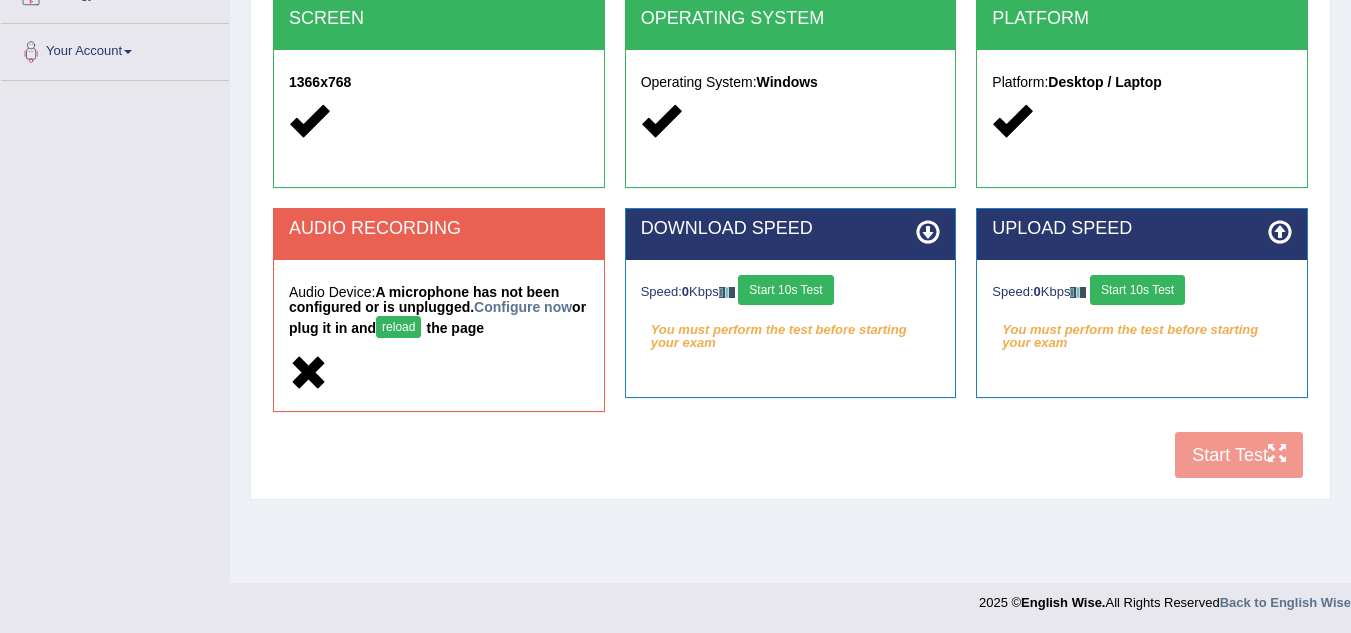 click on "Start 10s Test" at bounding box center (1137, 290) 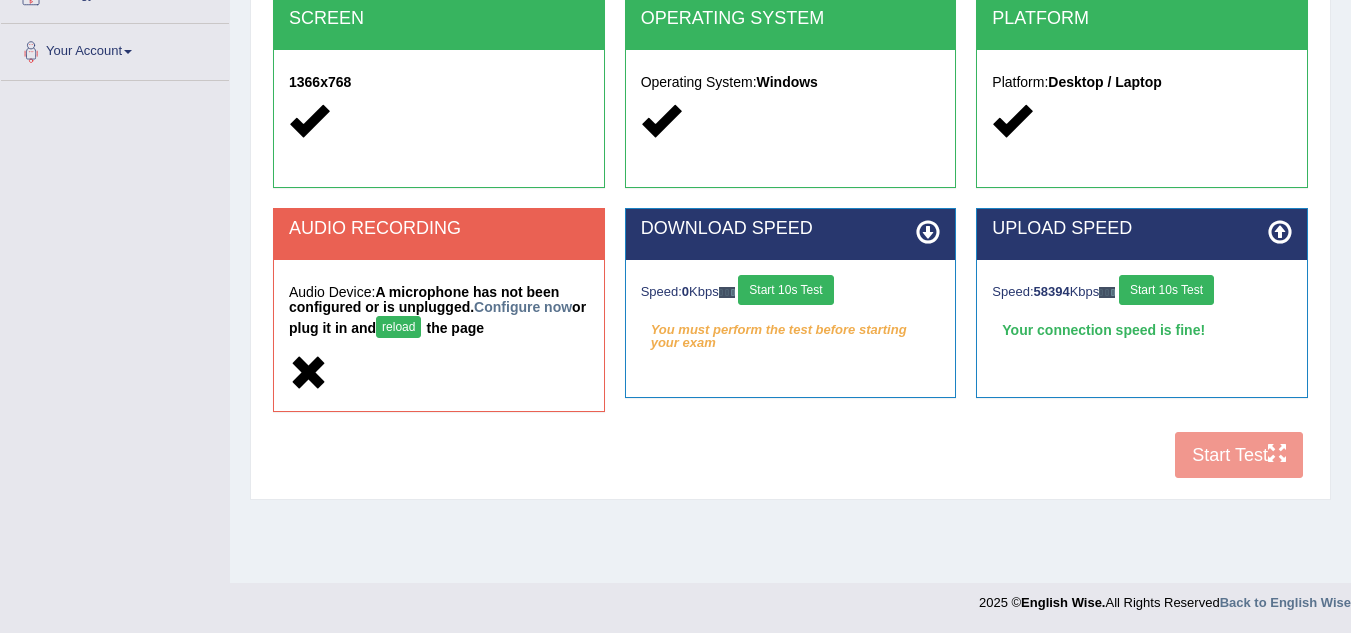 click on "Start 10s Test" at bounding box center [785, 290] 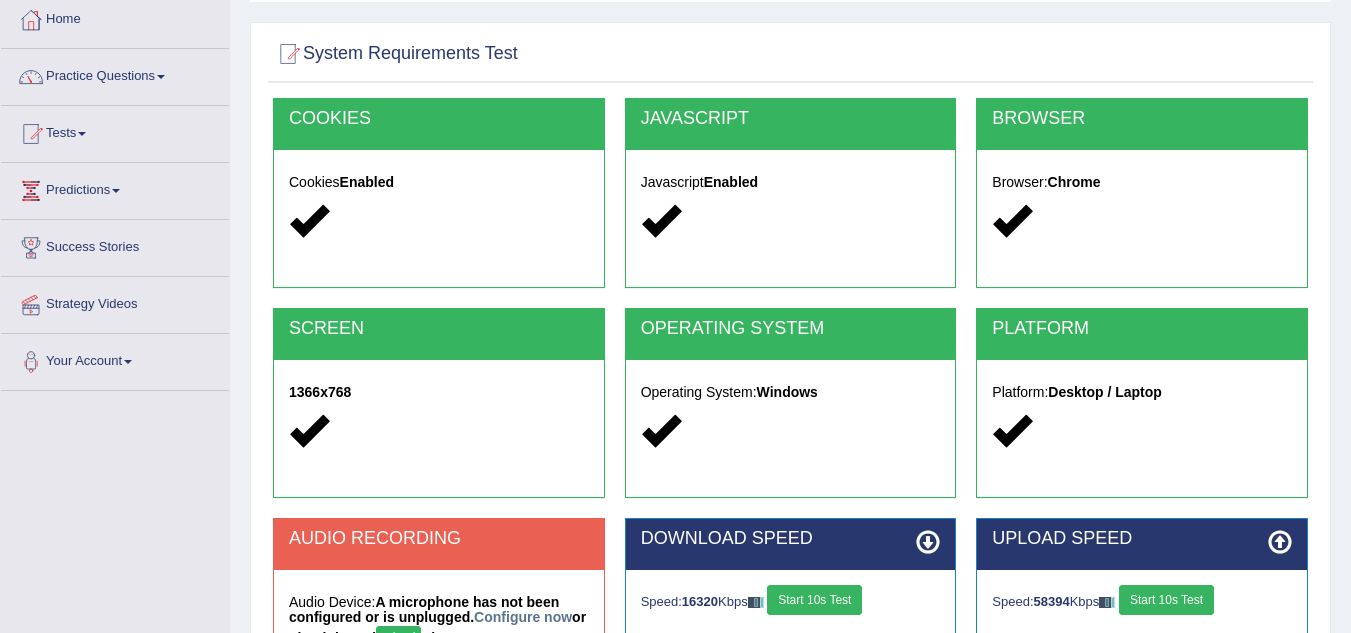 scroll, scrollTop: 417, scrollLeft: 0, axis: vertical 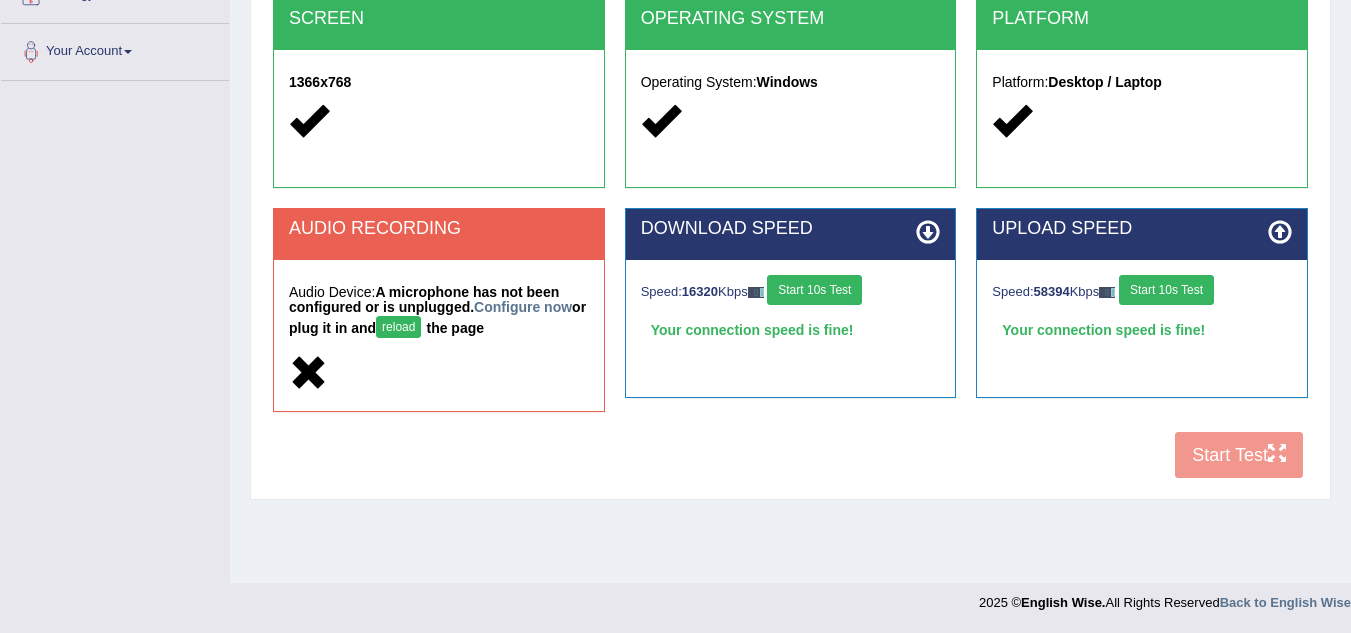click on "COOKIES
Cookies  Enabled
JAVASCRIPT
Javascript  Enabled
BROWSER
Browser:  Chrome
SCREEN
1366x768
OPERATING SYSTEM
Operating System:  Windows
PLATFORM
Platform:  Desktop / Laptop
AUDIO RECORDING
Audio Device:  A microphone has not been configured or is unplugged.  Configure now  or plug it in and  reload  the page
DOWNLOAD SPEED
Speed:  16320  Kbps    Start 10s Test
Your connection speed is fine!
Select Audio Quality
UPLOAD SPEED
Speed:  58394  Kbps    Start 10s Test
Your connection speed is fine!" at bounding box center [790, 138] 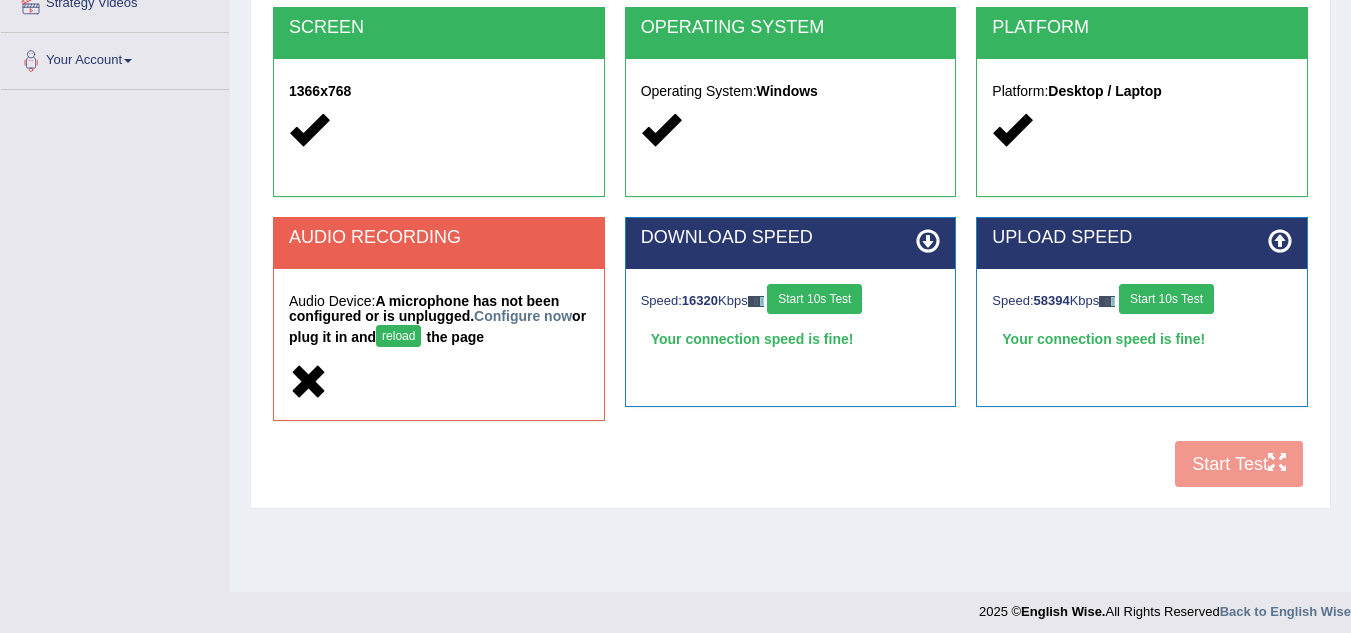 scroll, scrollTop: 407, scrollLeft: 0, axis: vertical 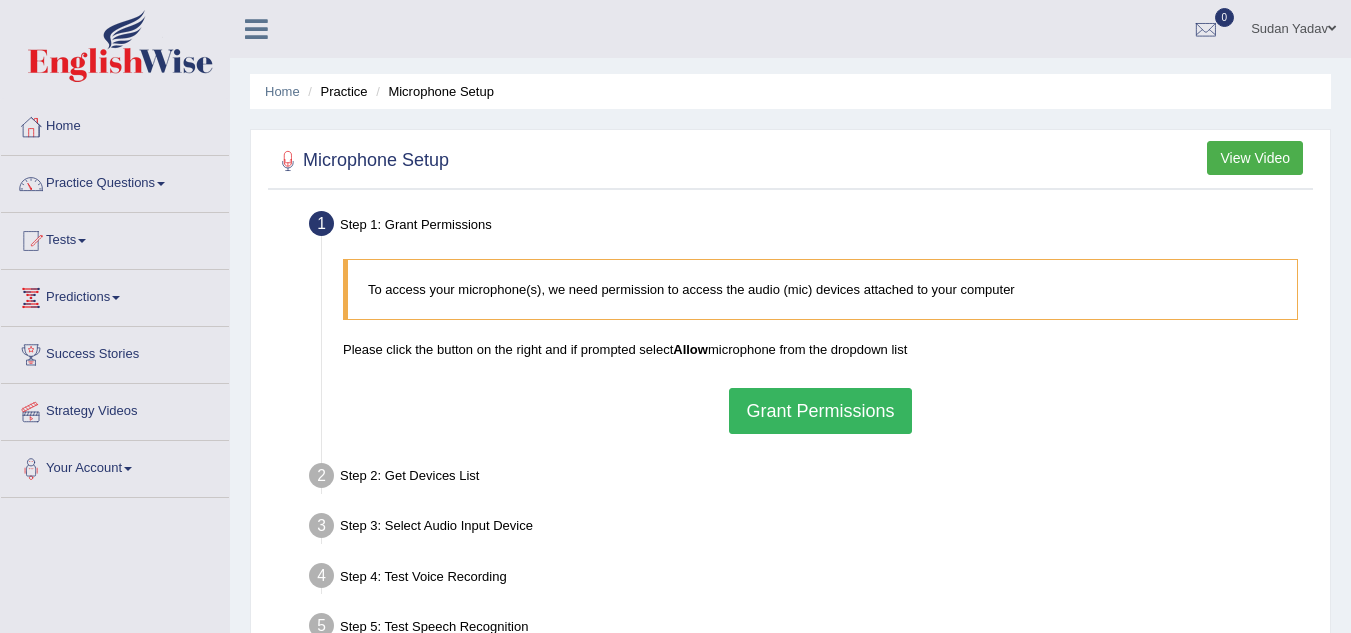 click on "Grant Permissions" at bounding box center (820, 411) 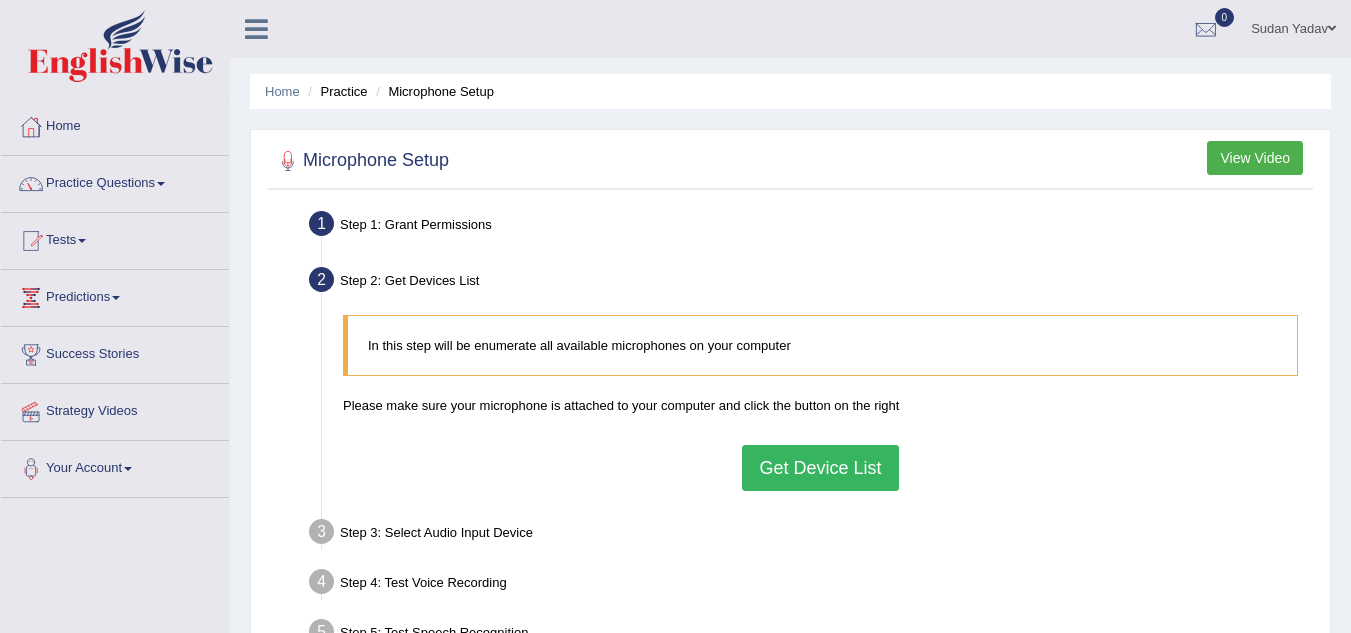 click on "Get Device List" at bounding box center (820, 468) 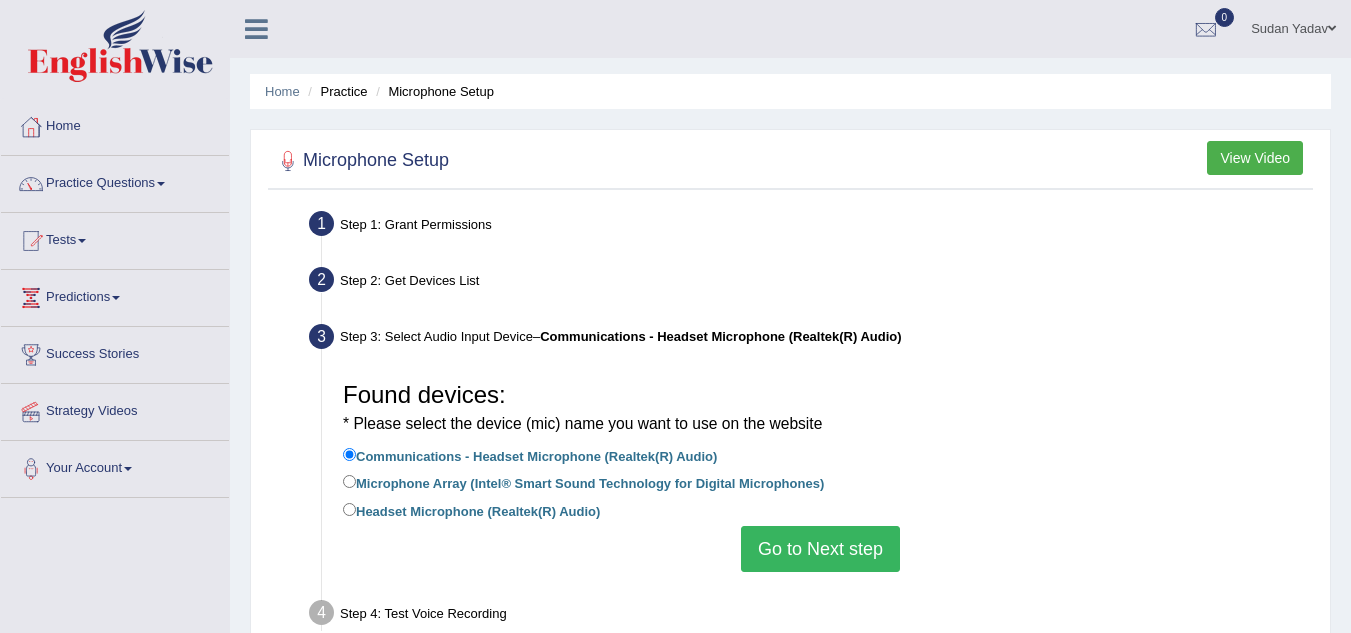 click on "Go to Next step" at bounding box center [820, 549] 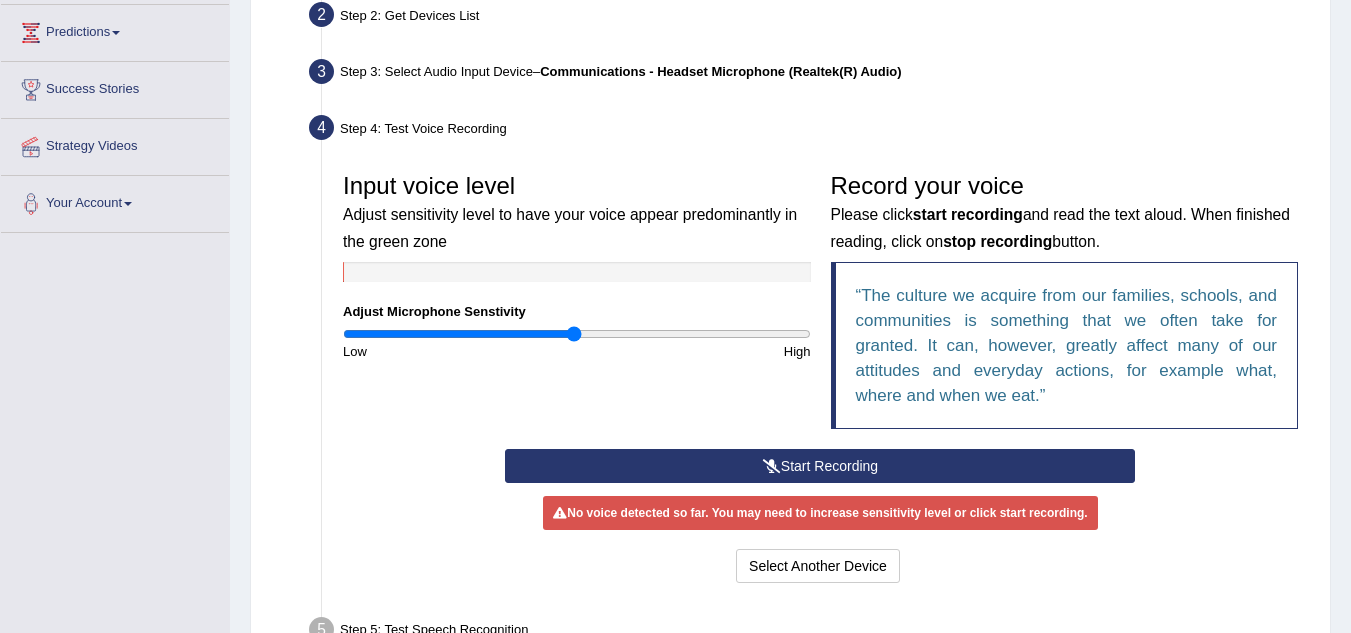 scroll, scrollTop: 267, scrollLeft: 0, axis: vertical 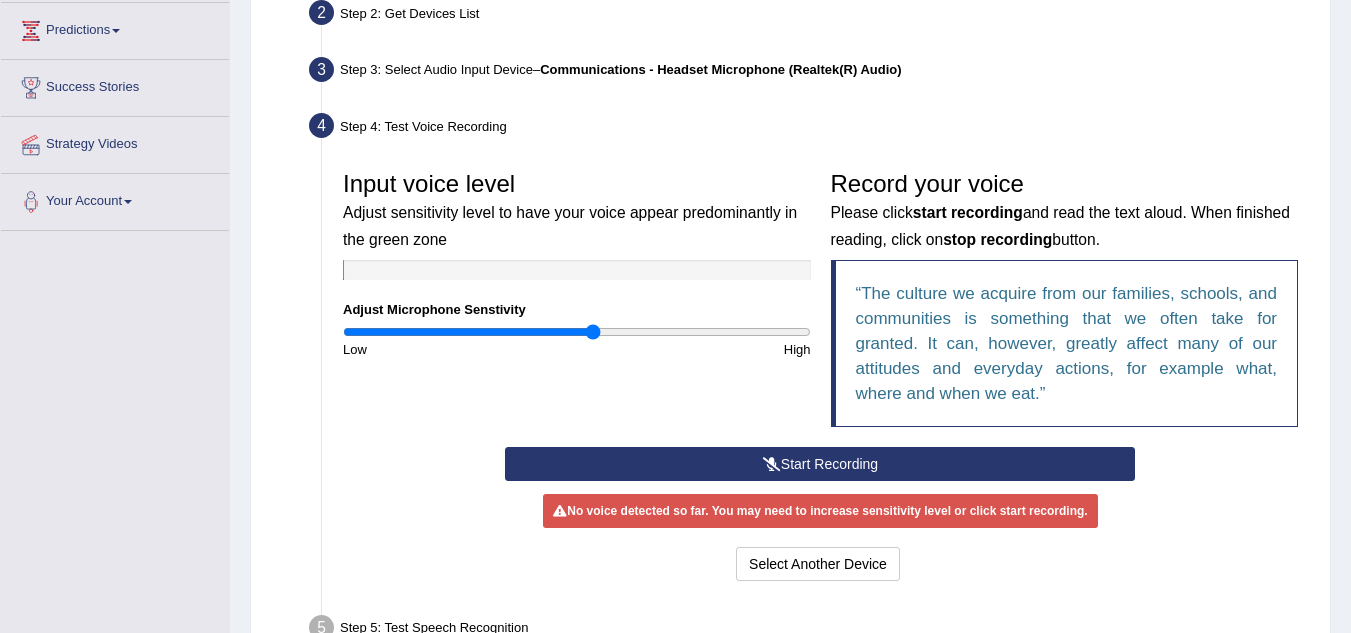 drag, startPoint x: 569, startPoint y: 328, endPoint x: 593, endPoint y: 327, distance: 24.020824 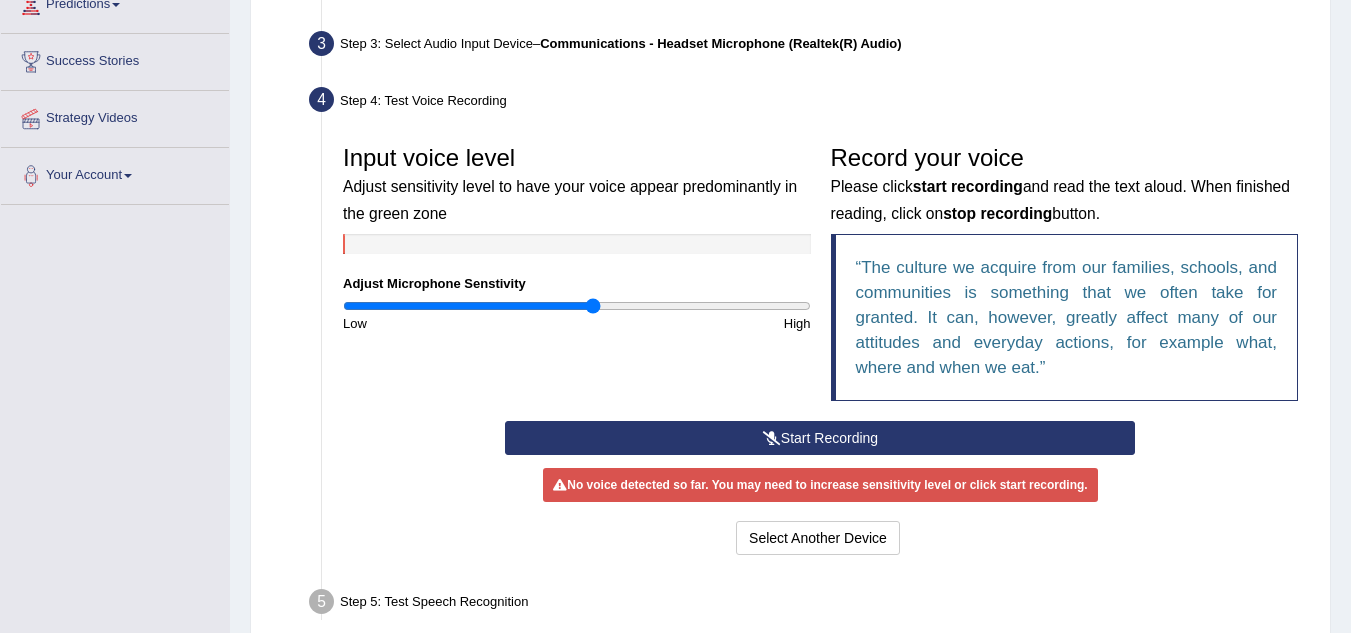 scroll, scrollTop: 294, scrollLeft: 0, axis: vertical 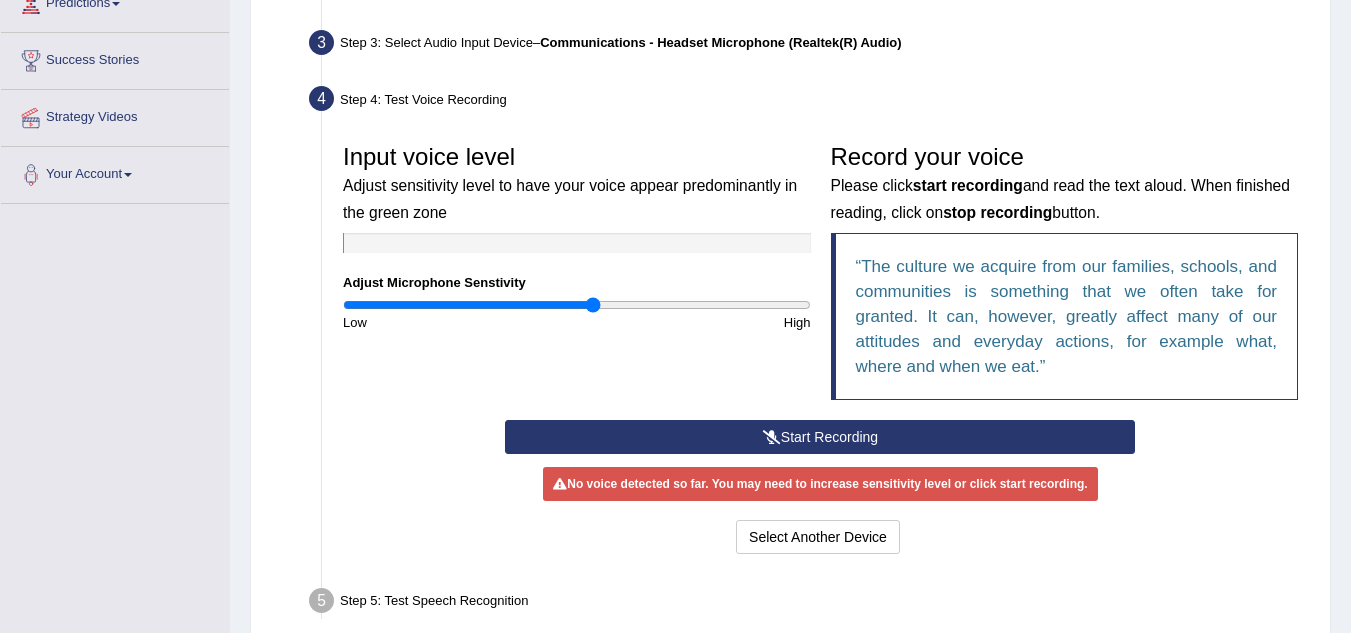 click on "Start Recording" at bounding box center (820, 437) 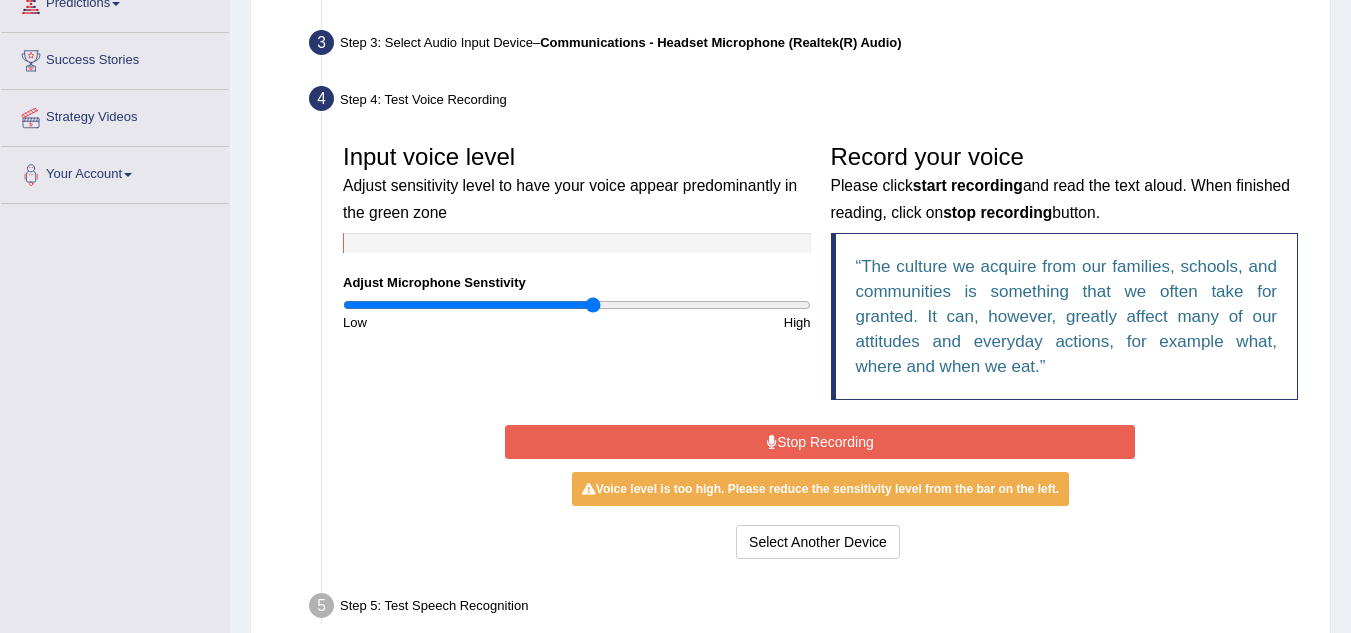 click on "Stop Recording" at bounding box center [820, 442] 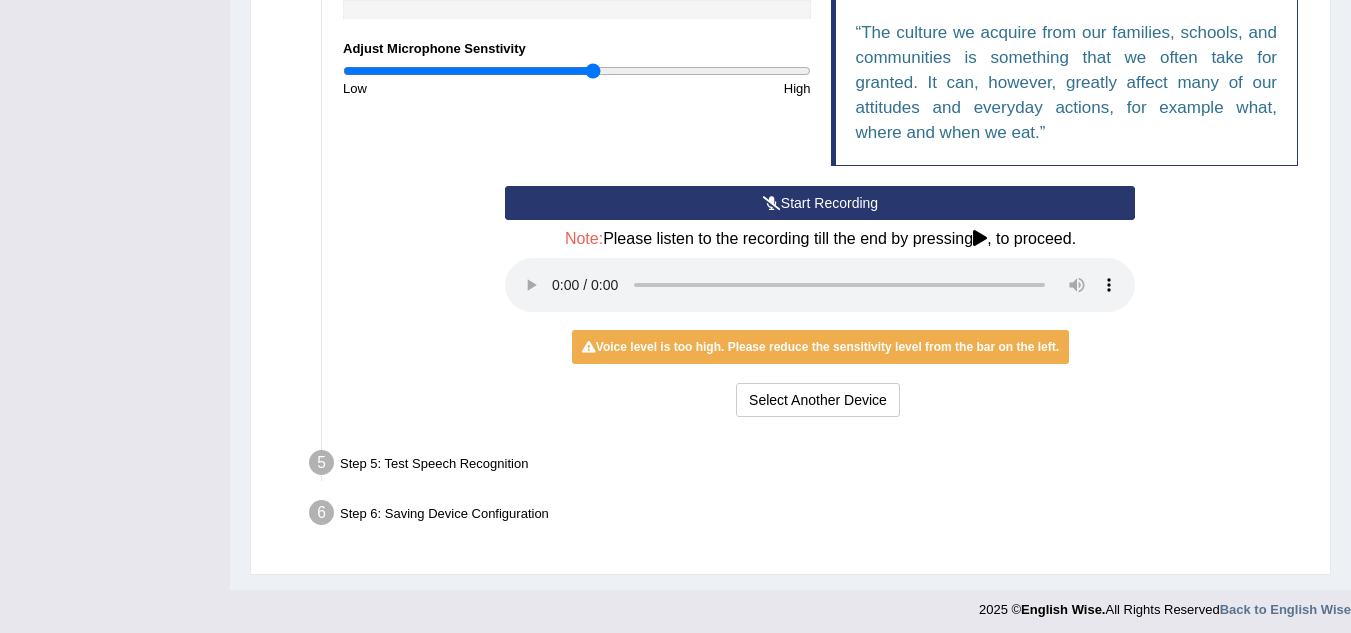 scroll, scrollTop: 532, scrollLeft: 0, axis: vertical 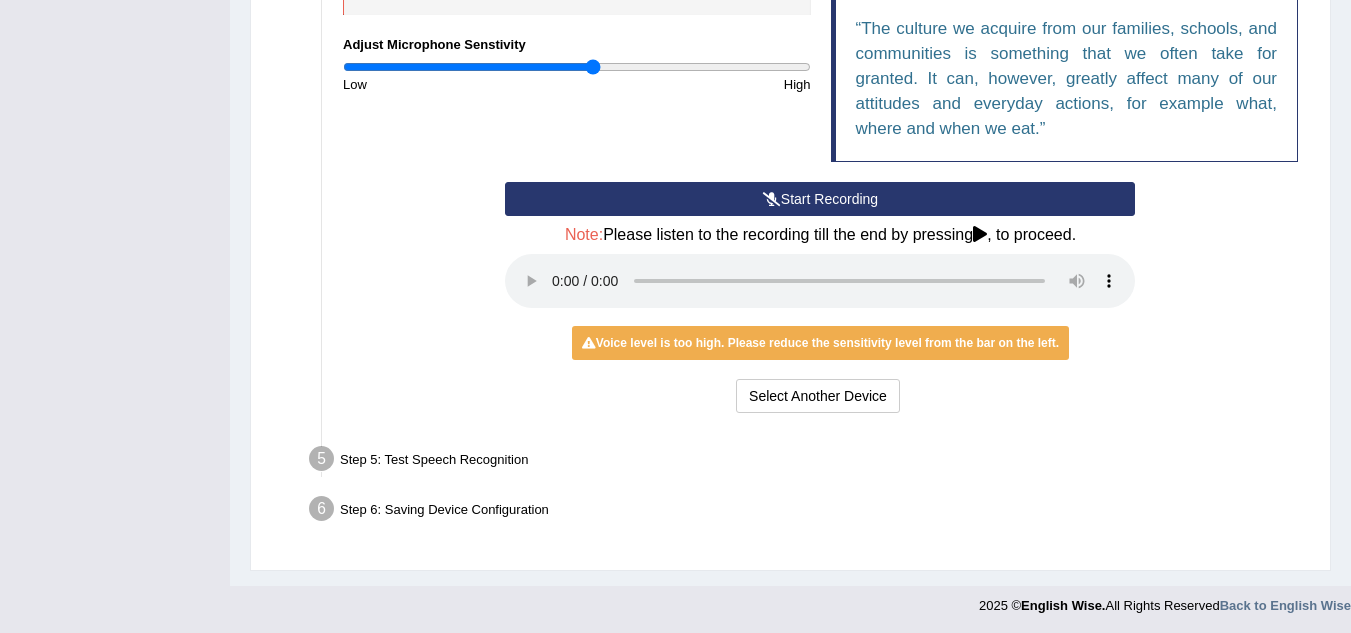 click on "Step 5: Test Speech Recognition" at bounding box center [810, 462] 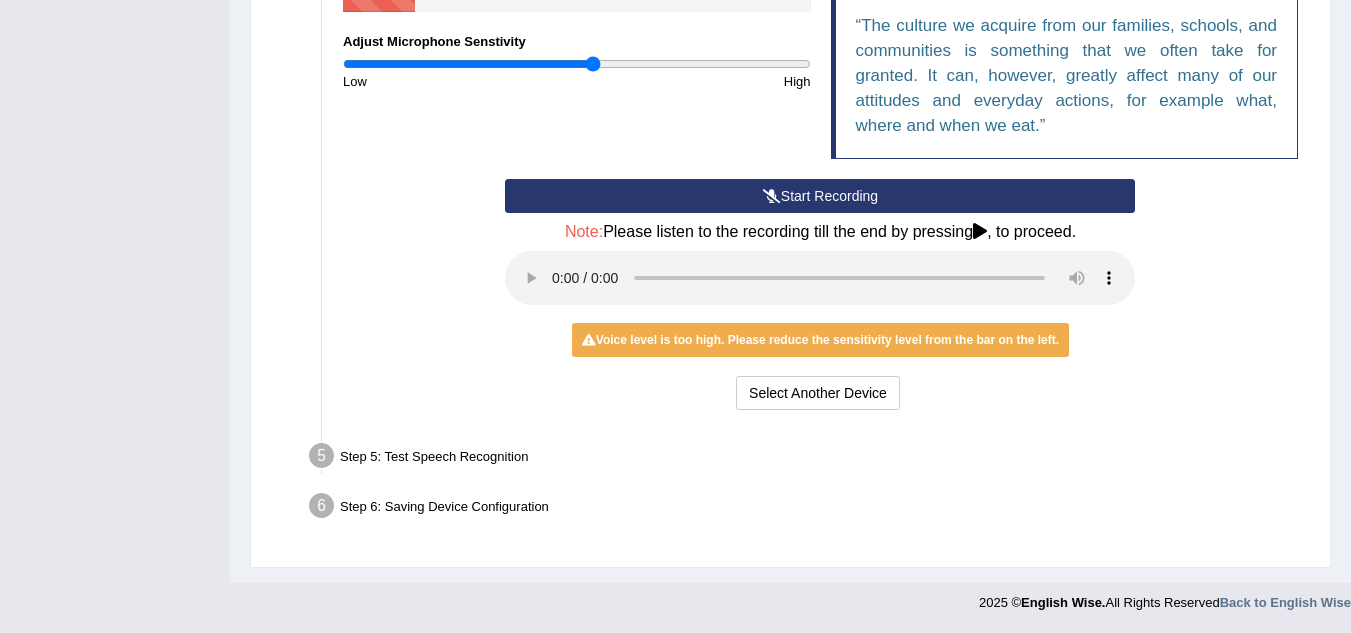 click on "Voice level is too high. Please reduce the sensitivity level from the bar on the left." at bounding box center (820, 340) 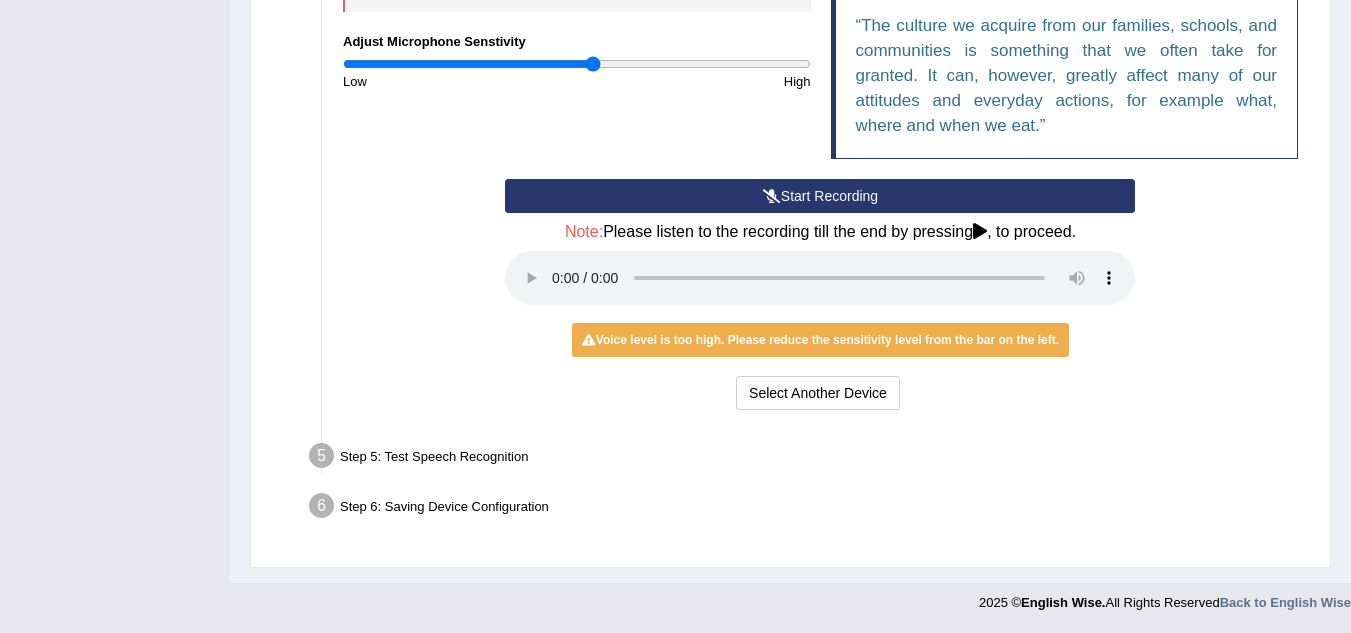 click on "Step 6: Saving Device Configuration" at bounding box center (810, 509) 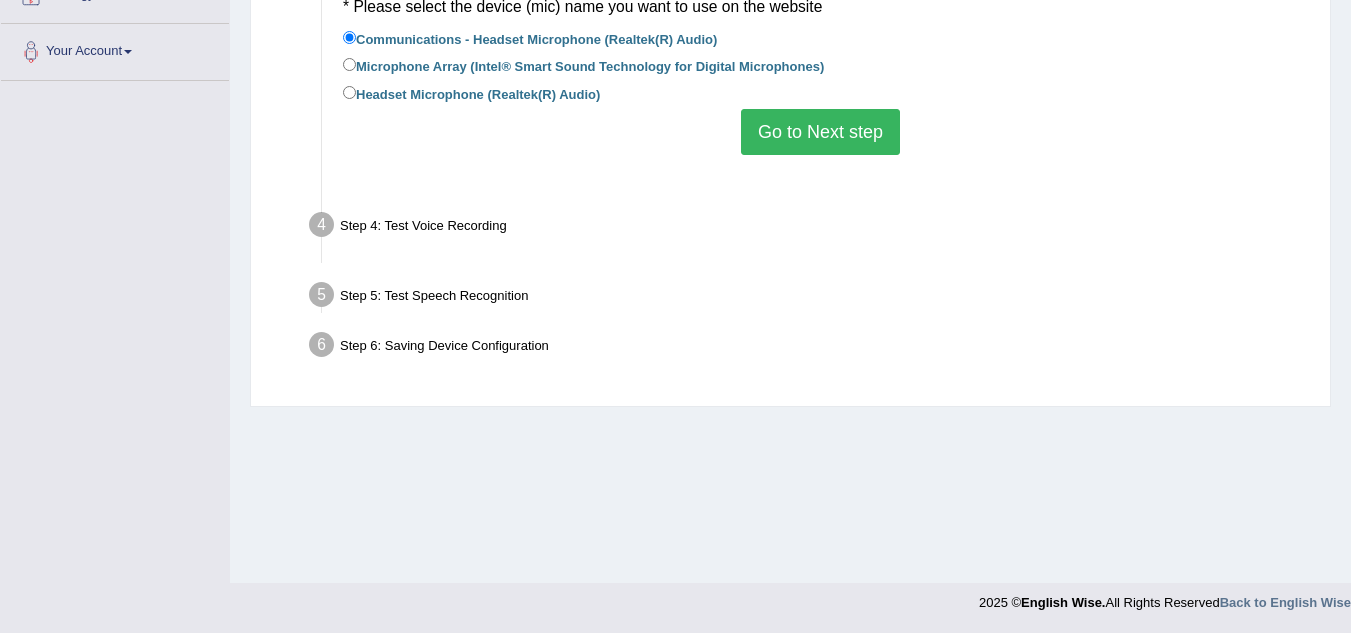 scroll, scrollTop: 417, scrollLeft: 0, axis: vertical 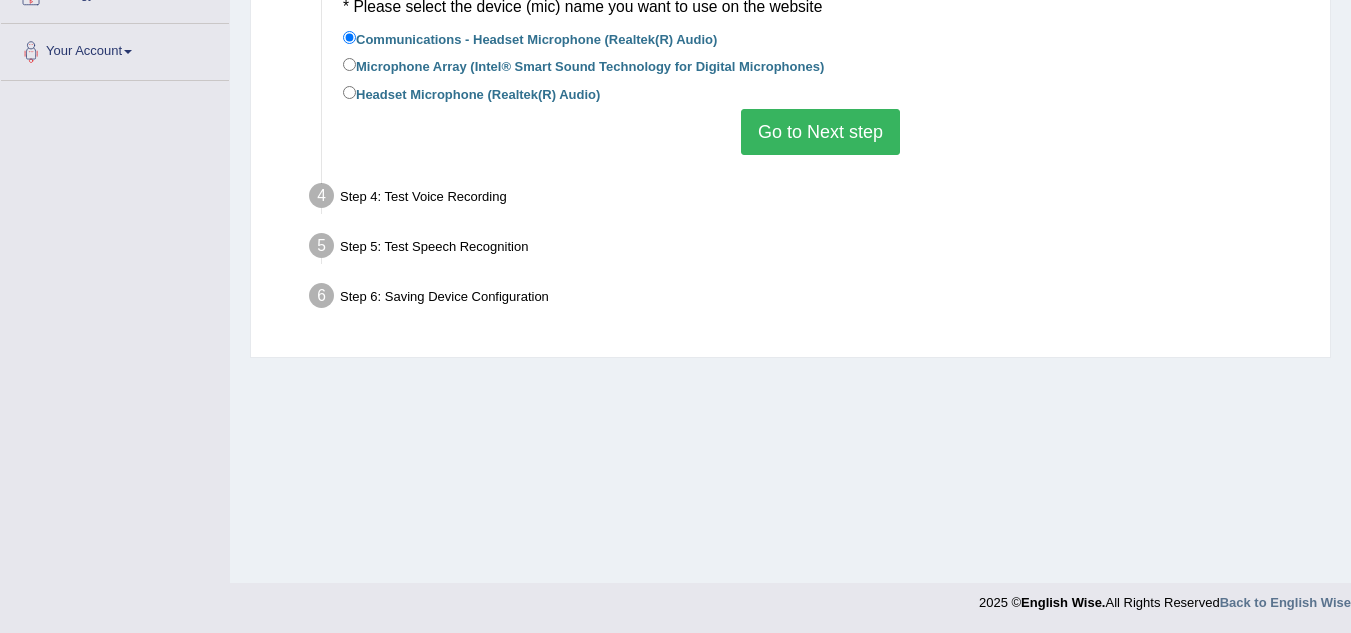 click on "Go to Next step" at bounding box center (820, 132) 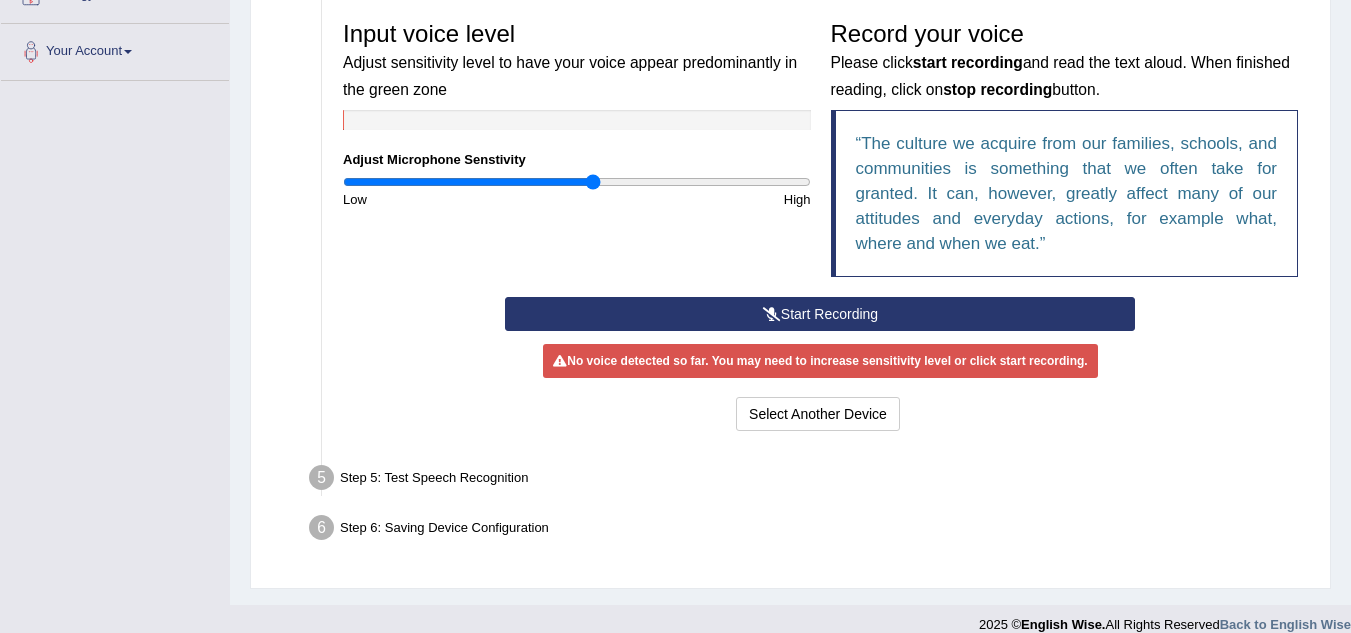 scroll, scrollTop: 439, scrollLeft: 0, axis: vertical 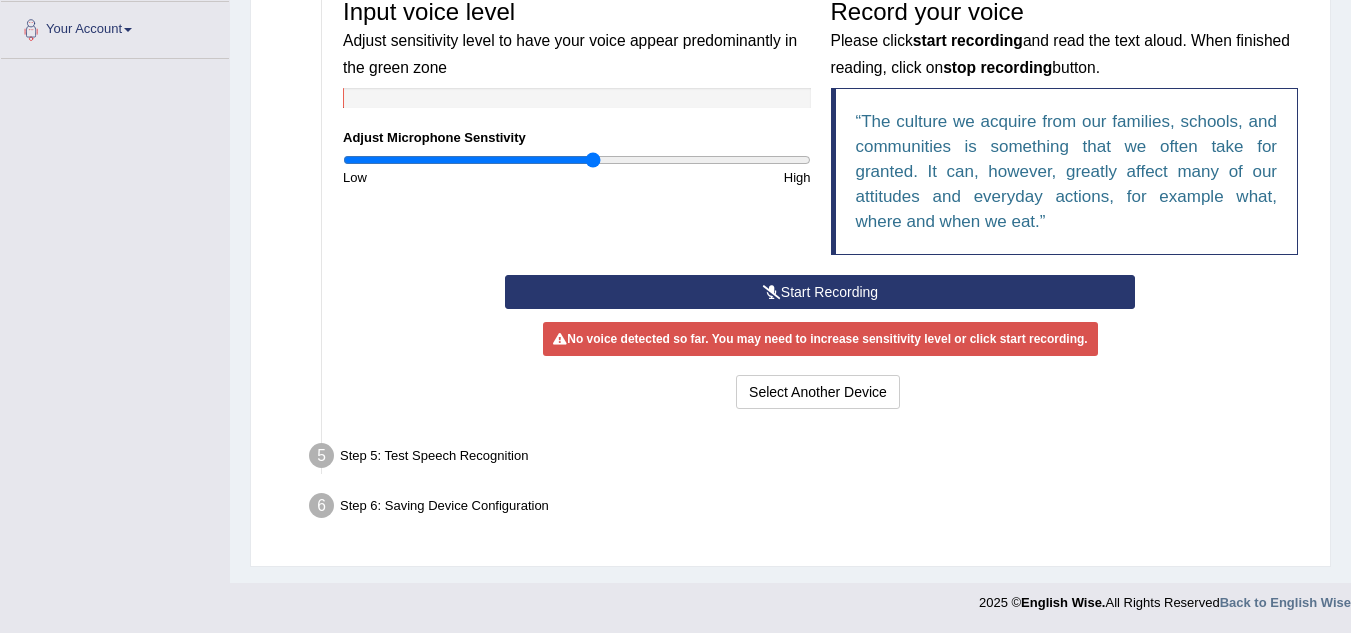 click on "Step 5: Test Speech Recognition" at bounding box center [810, 459] 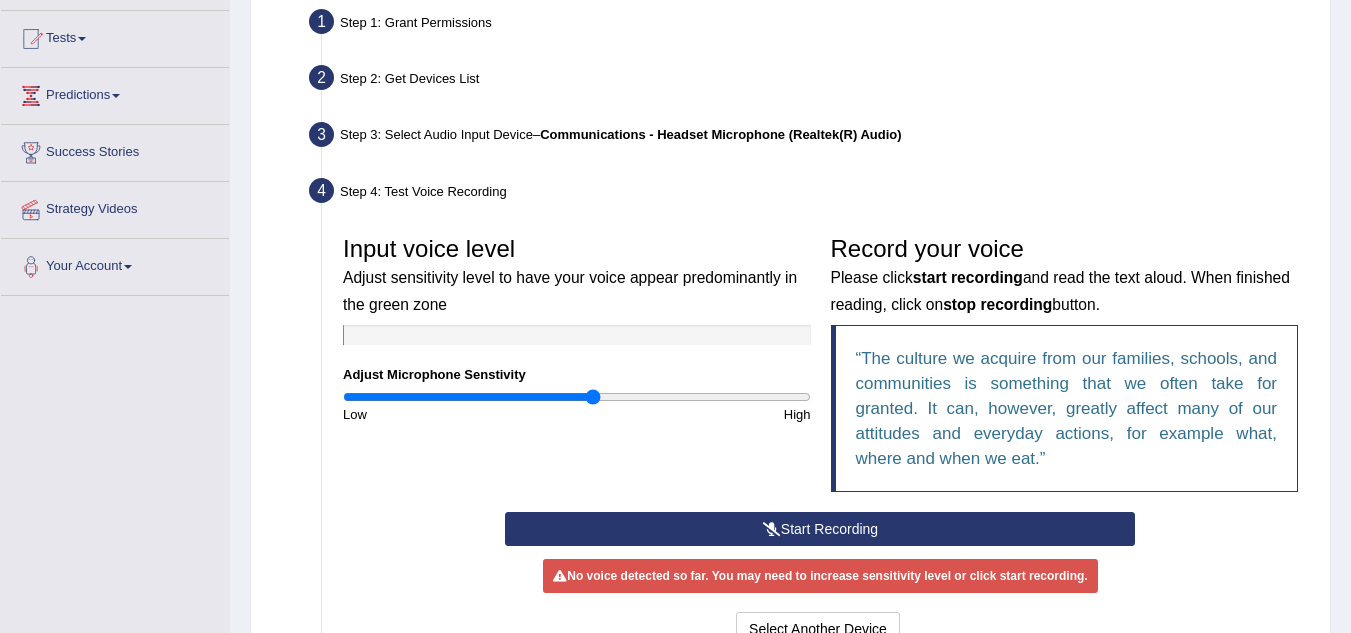 scroll, scrollTop: 200, scrollLeft: 0, axis: vertical 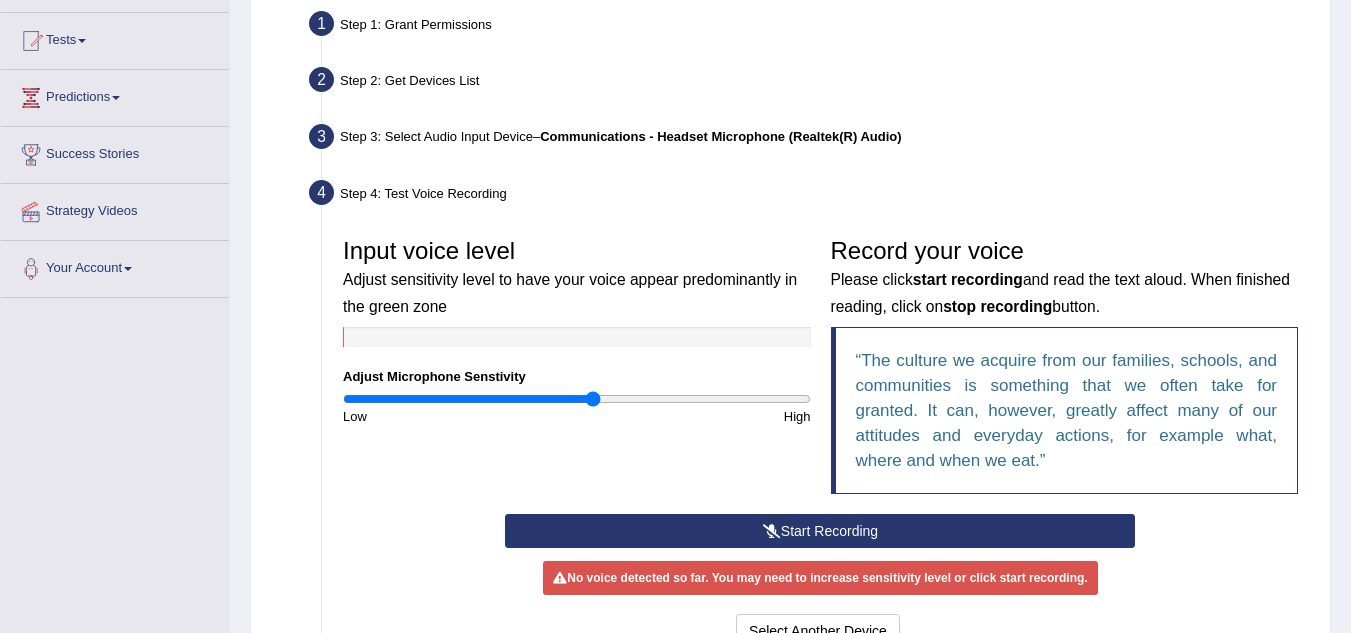 click on "Step 4: Test Voice Recording" at bounding box center [810, 196] 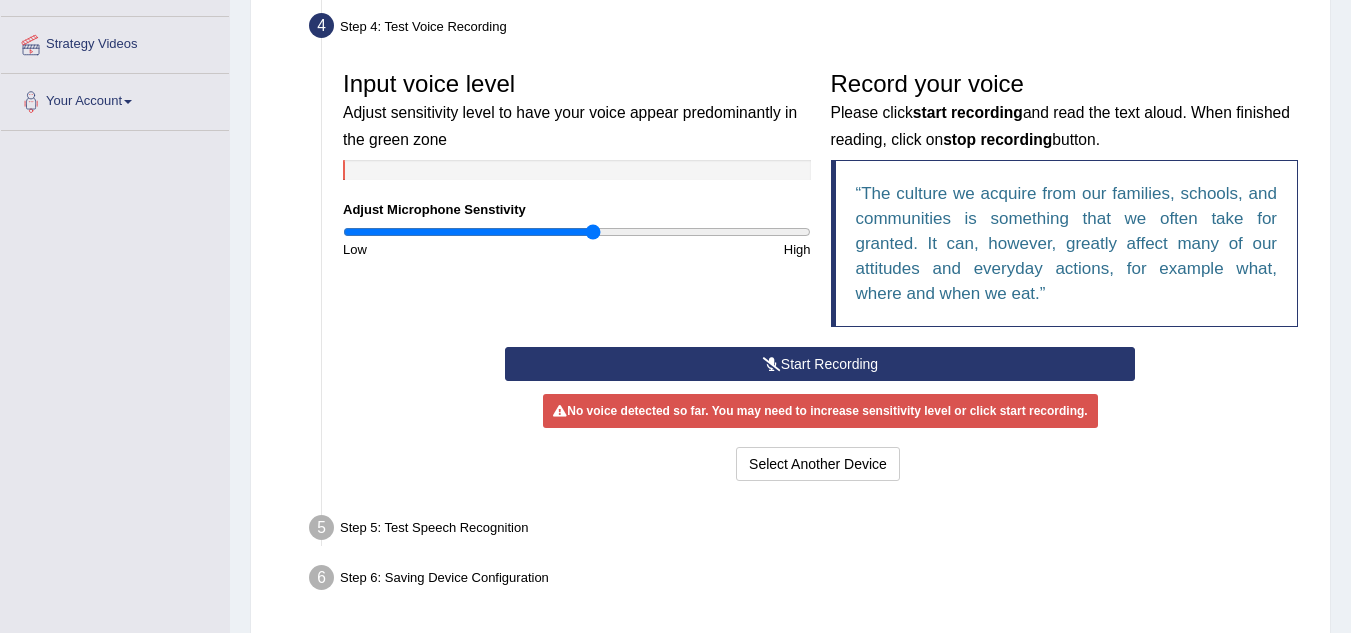 scroll, scrollTop: 368, scrollLeft: 0, axis: vertical 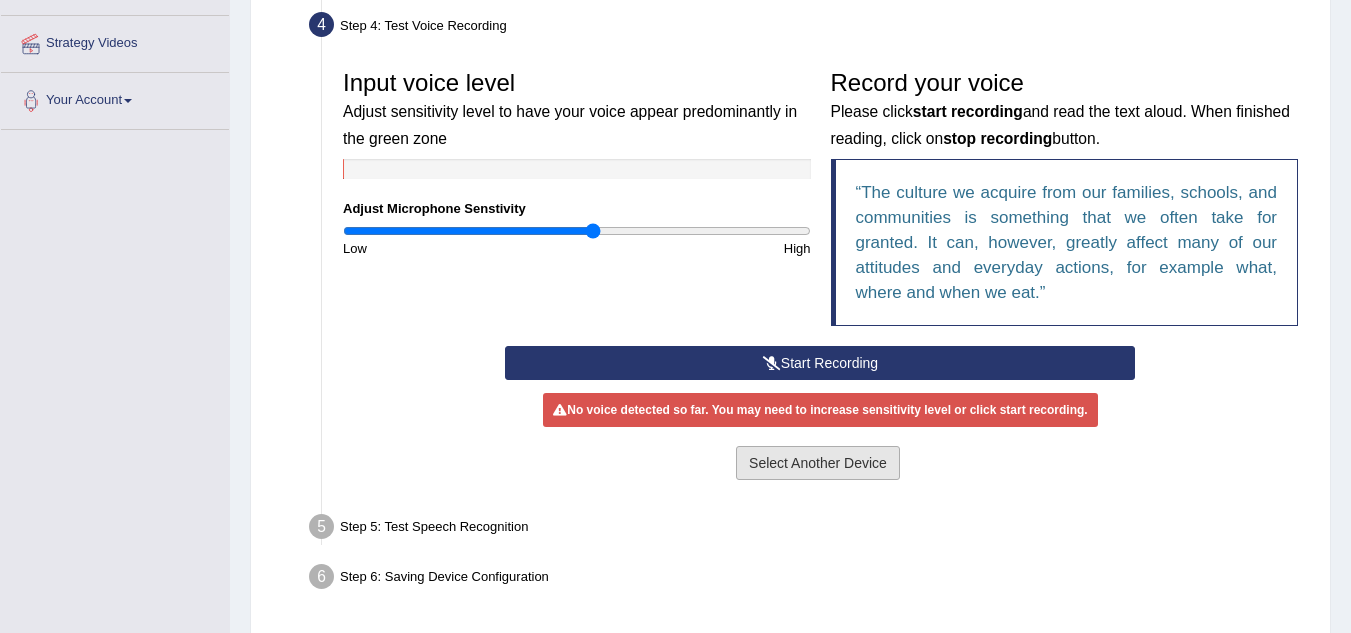 click on "Select Another Device" at bounding box center (818, 463) 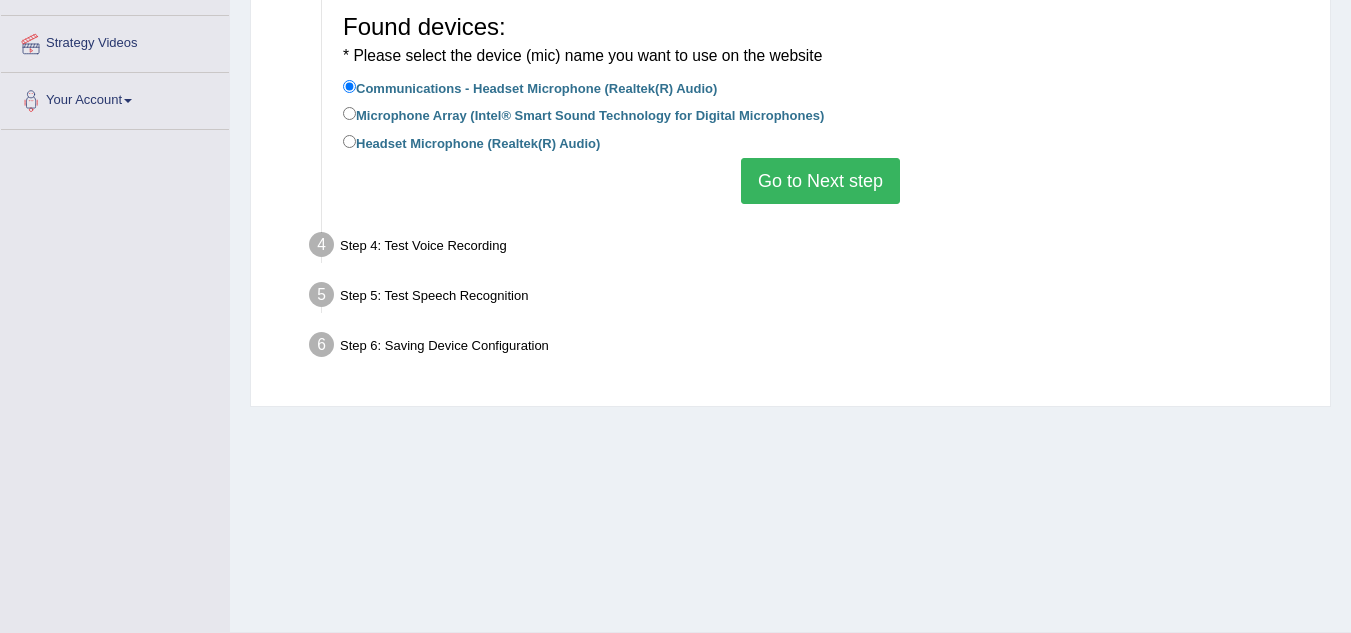 click on "Headset Microphone (Realtek(R) Audio)" at bounding box center (471, 142) 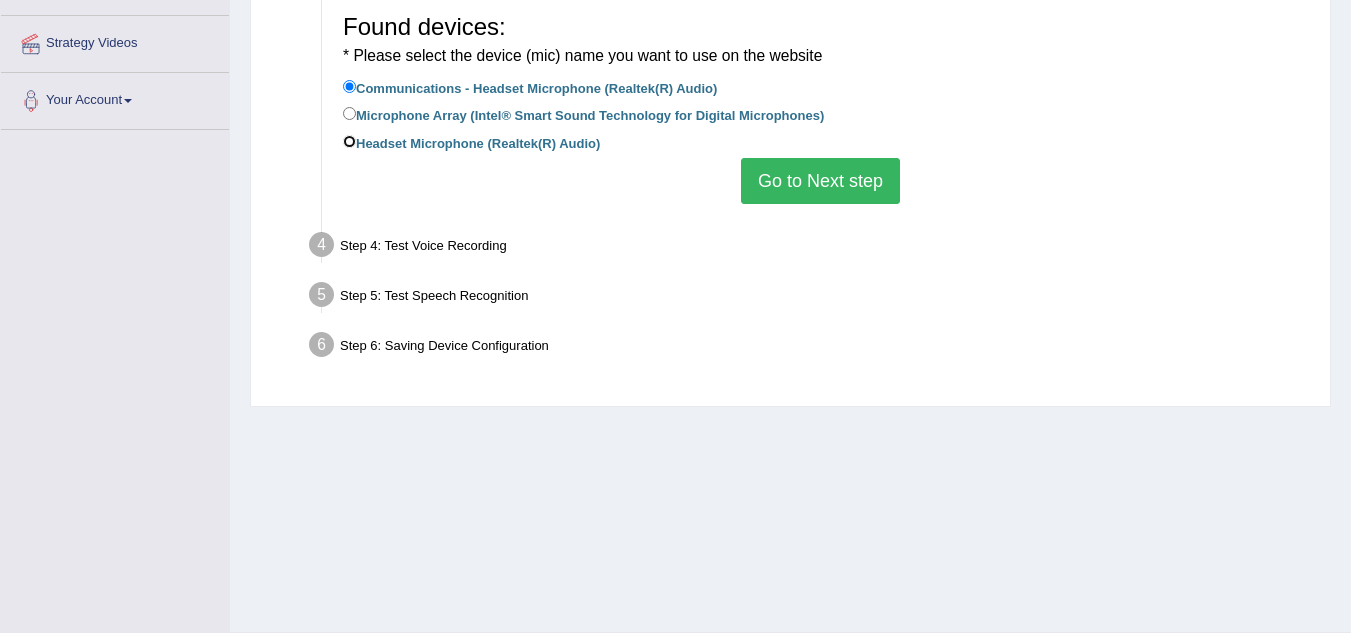 click on "Headset Microphone (Realtek(R) Audio)" at bounding box center (349, 141) 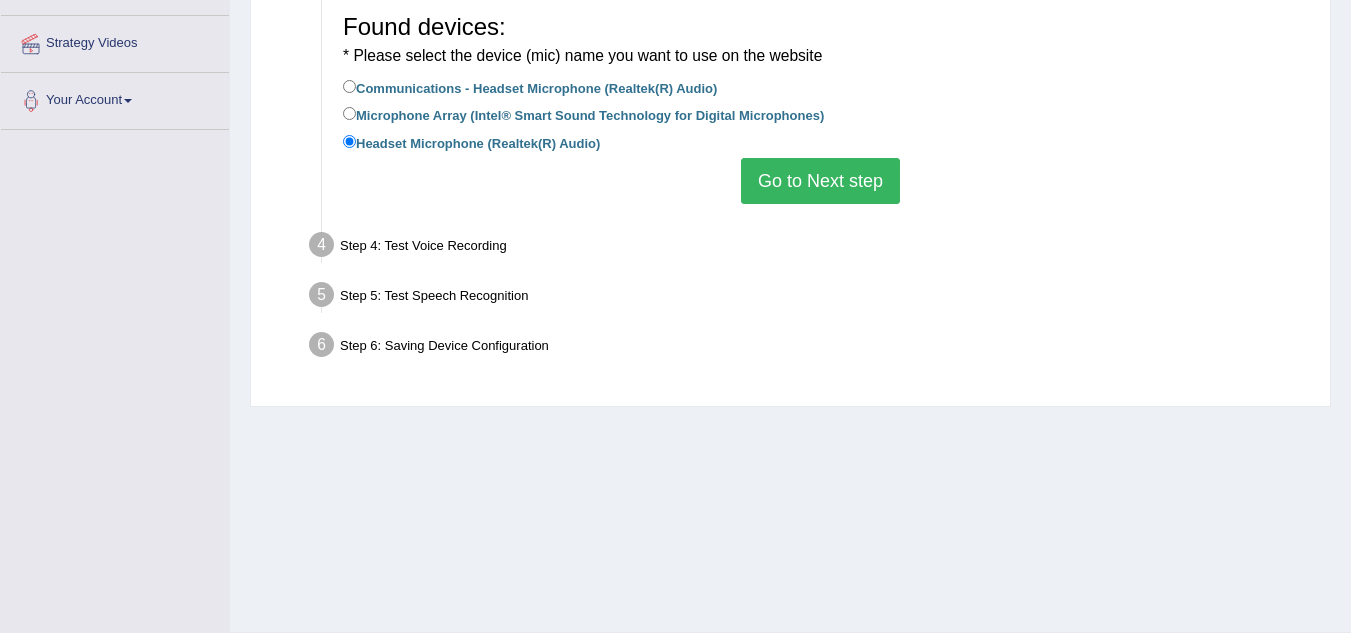 click on "Go to Next step" at bounding box center [820, 181] 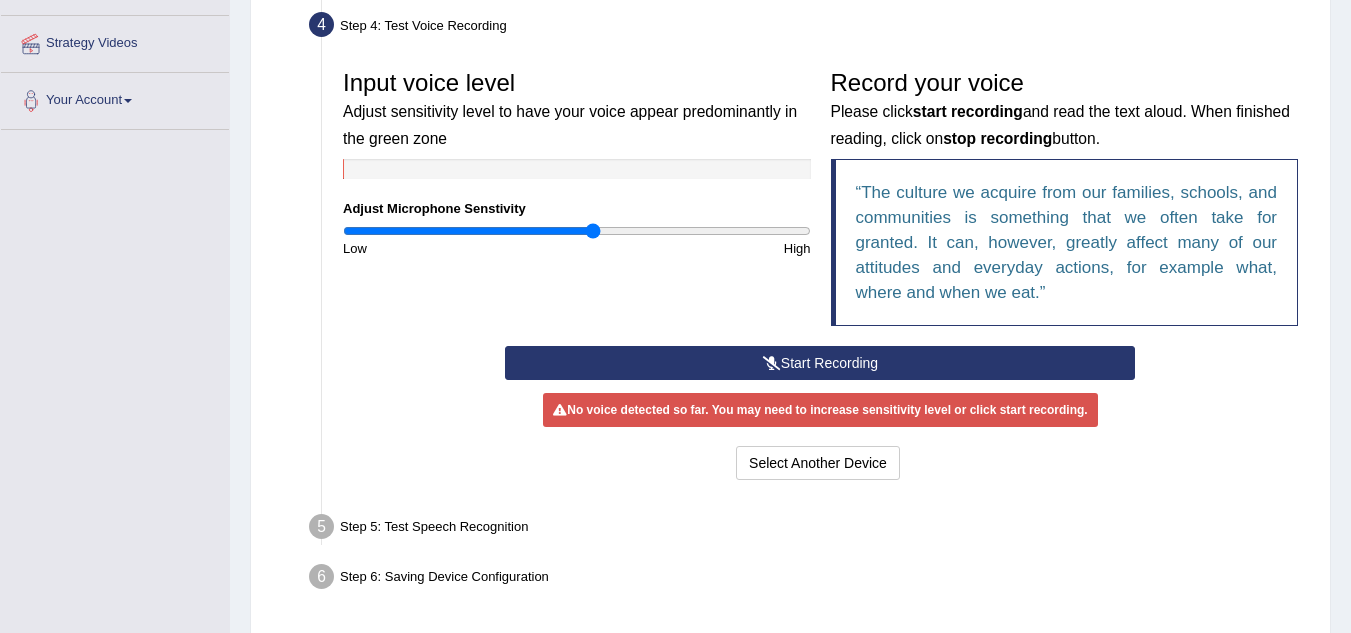 click on "Start Recording" at bounding box center [820, 363] 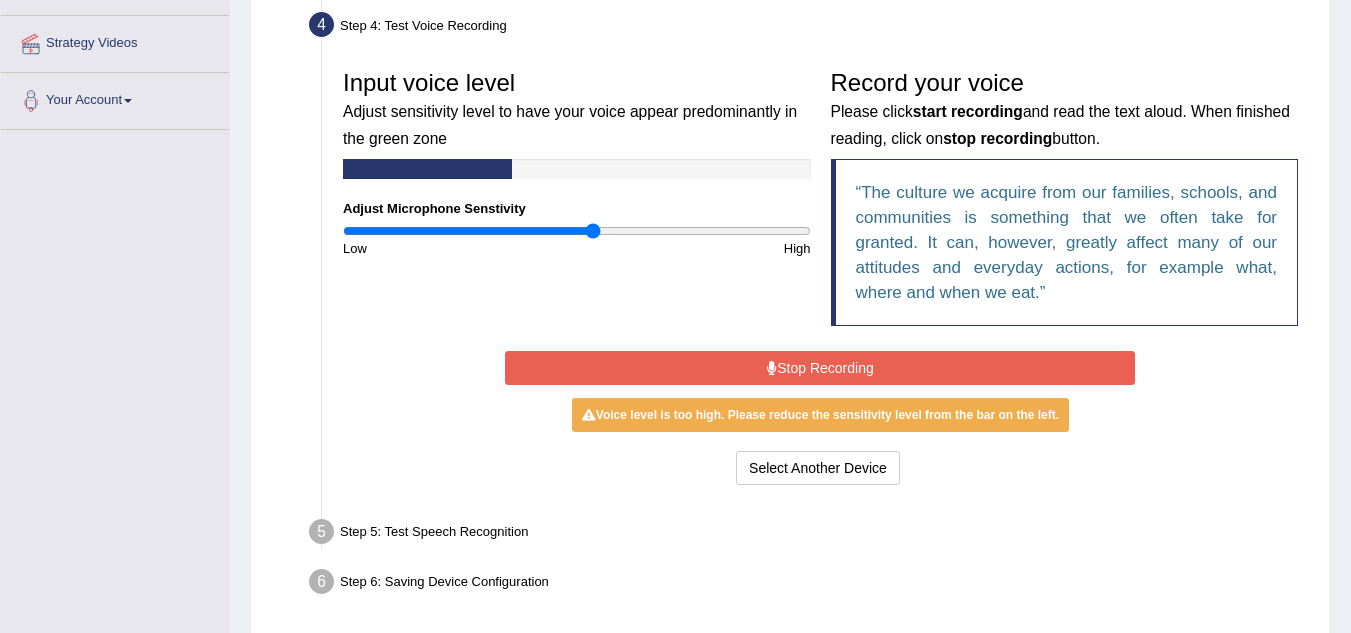 click on "Stop Recording" at bounding box center [820, 368] 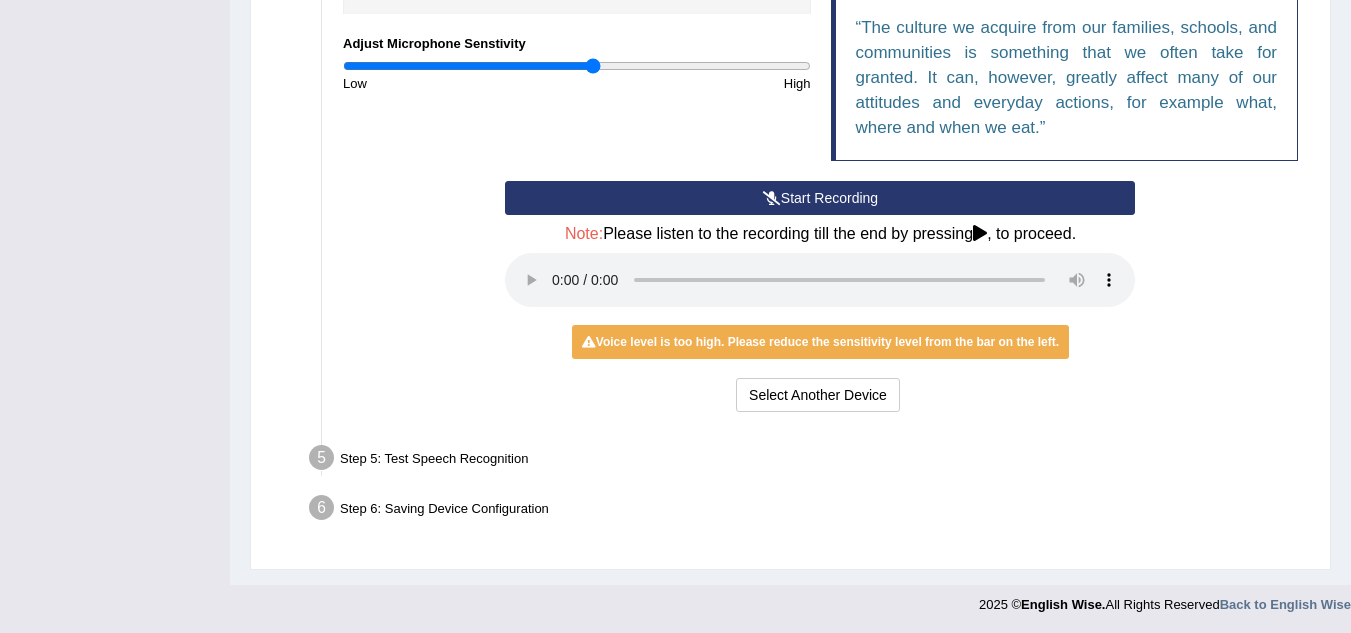 scroll, scrollTop: 535, scrollLeft: 0, axis: vertical 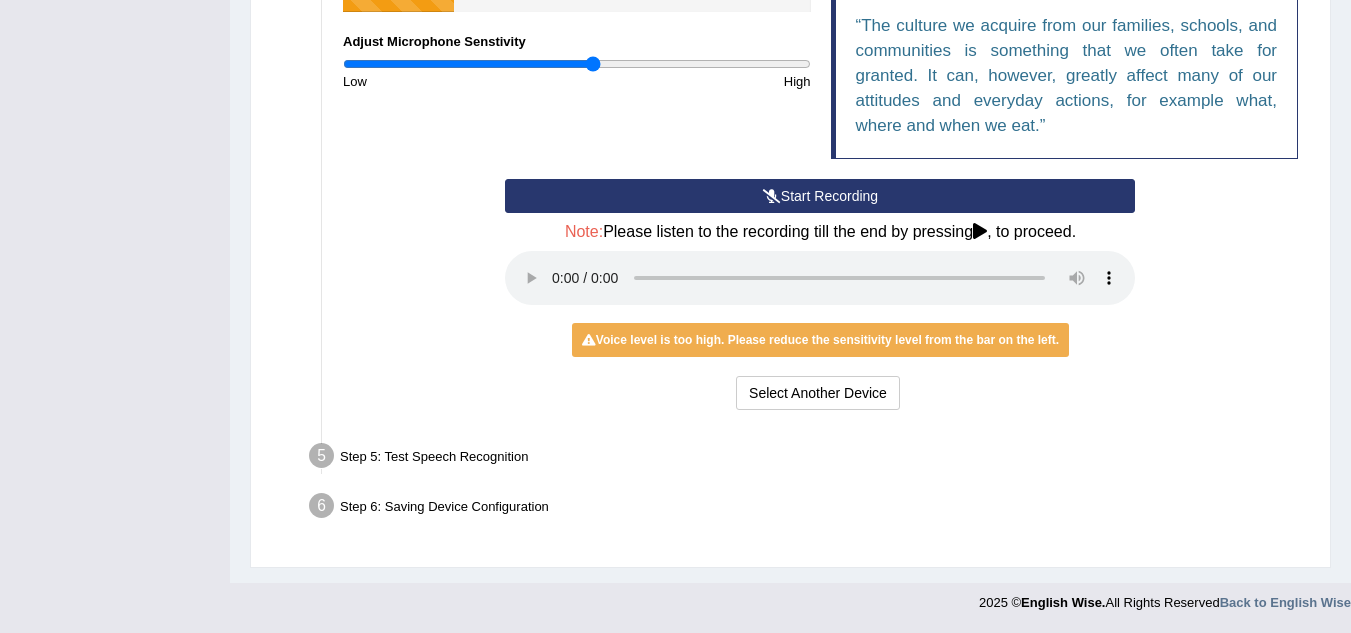 click at bounding box center (980, 231) 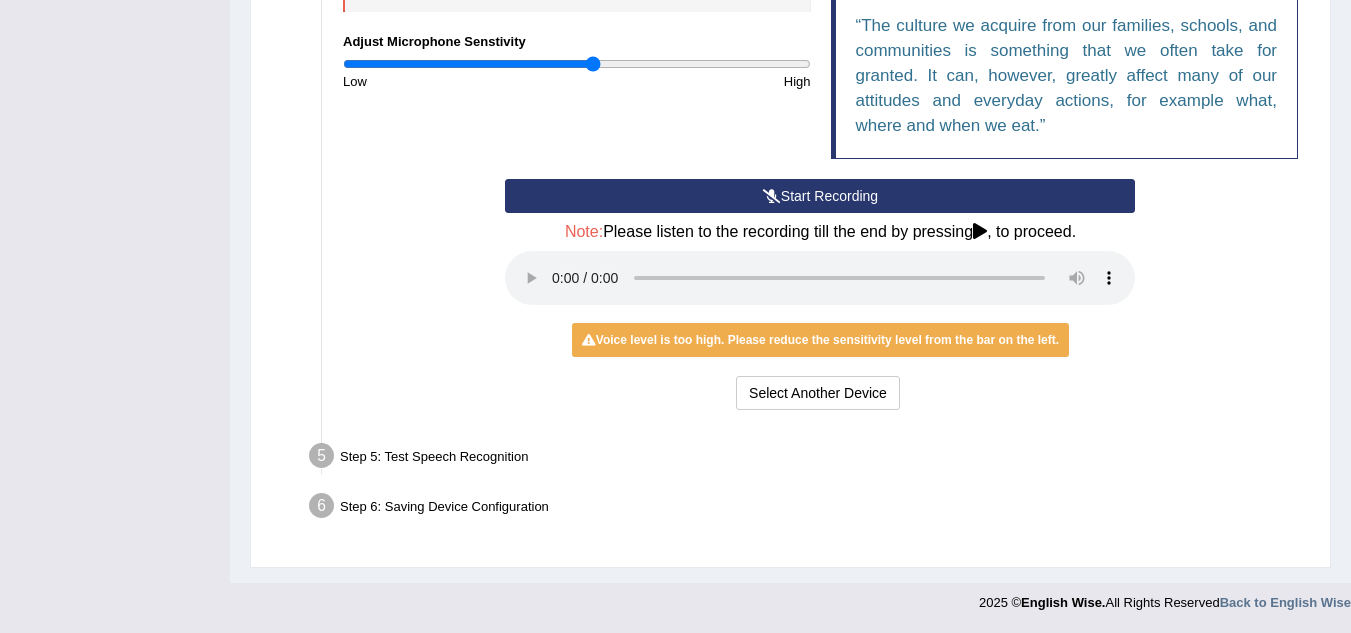 click on "Step 5: Test Speech Recognition" at bounding box center [810, 459] 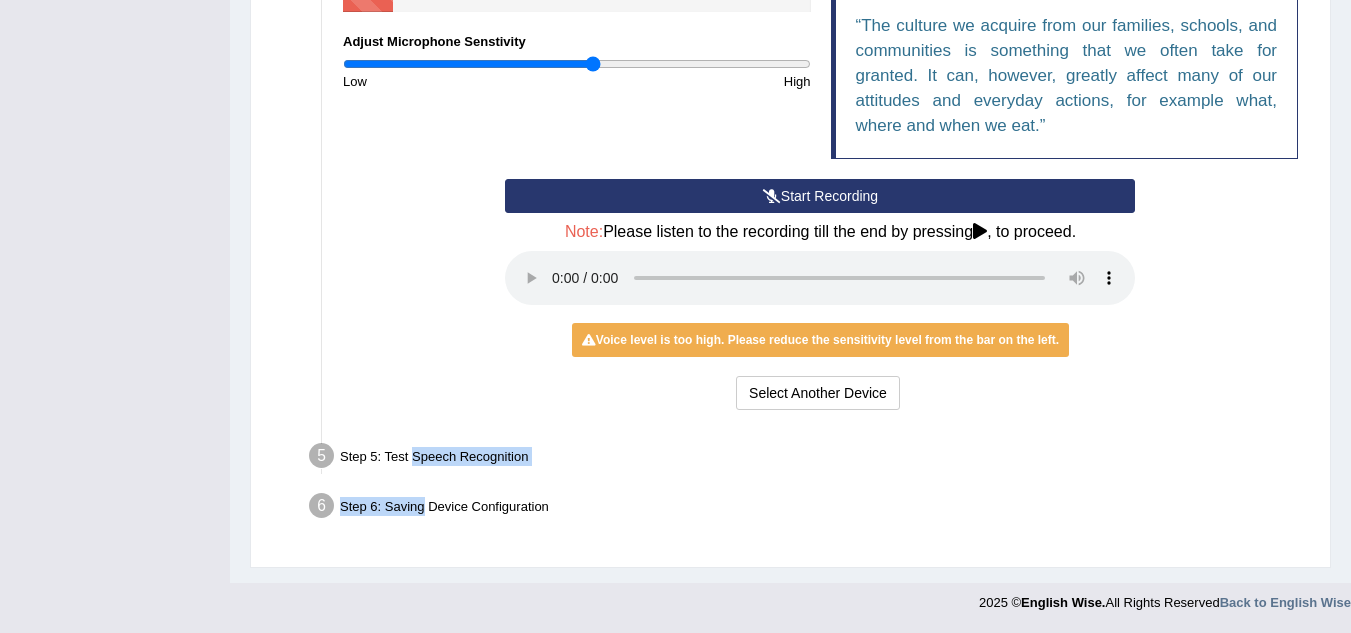 drag, startPoint x: 414, startPoint y: 454, endPoint x: 417, endPoint y: 504, distance: 50.08992 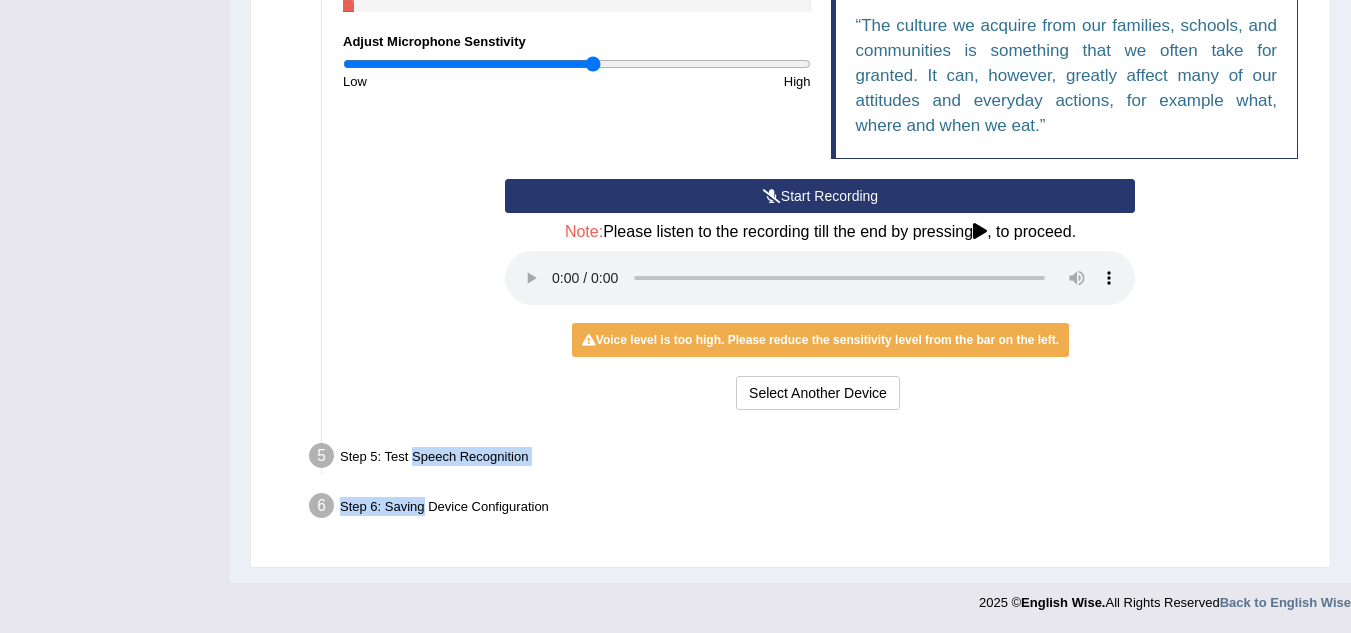 click on "Step 6: Saving Device Configuration" at bounding box center (810, 509) 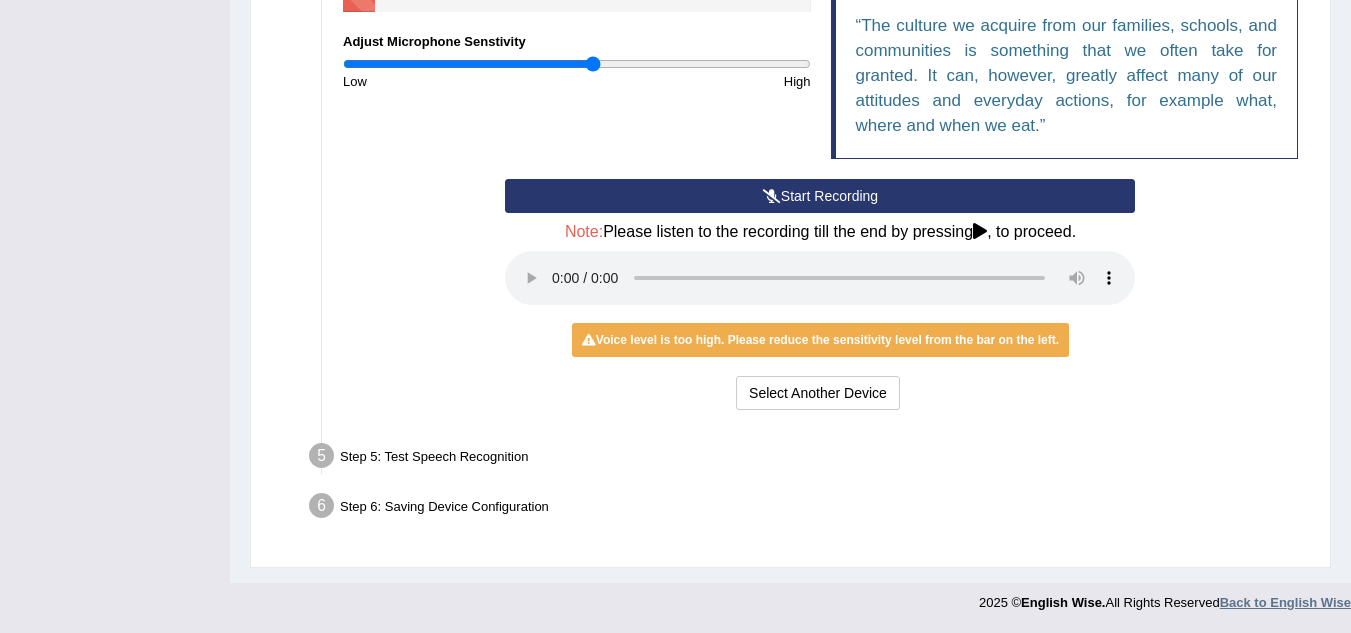click on "Back to English Wise" at bounding box center [1285, 602] 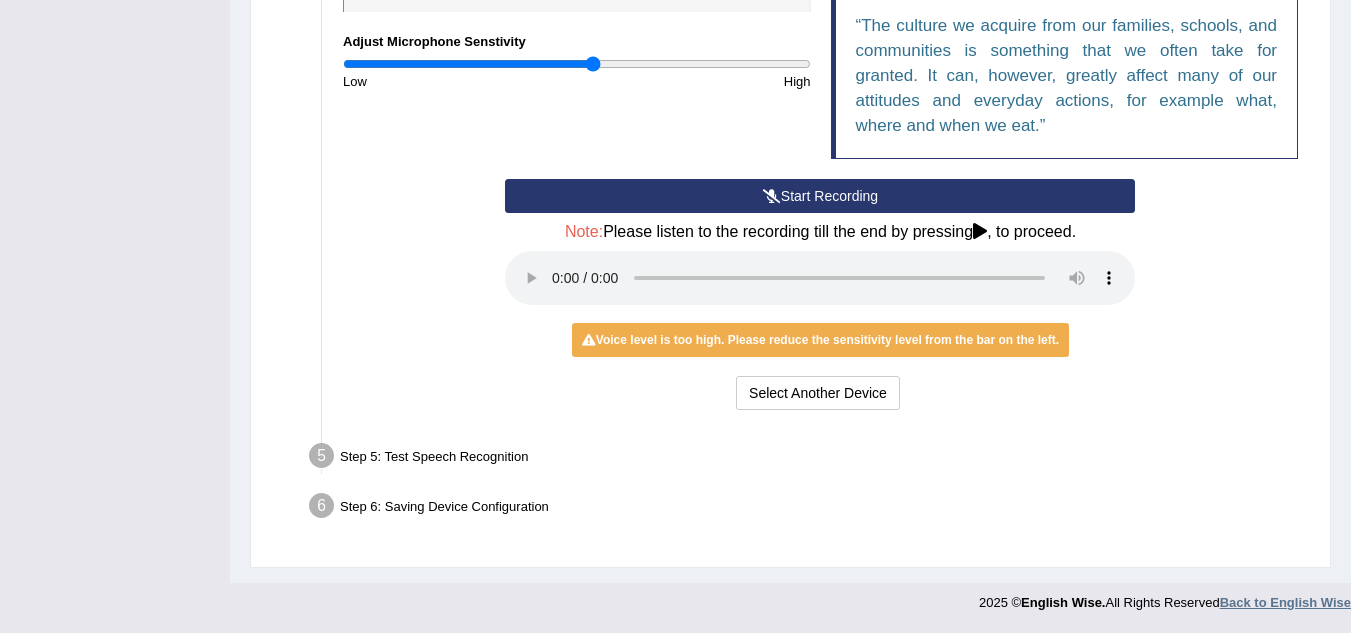 click on "Back to English Wise" at bounding box center (1285, 602) 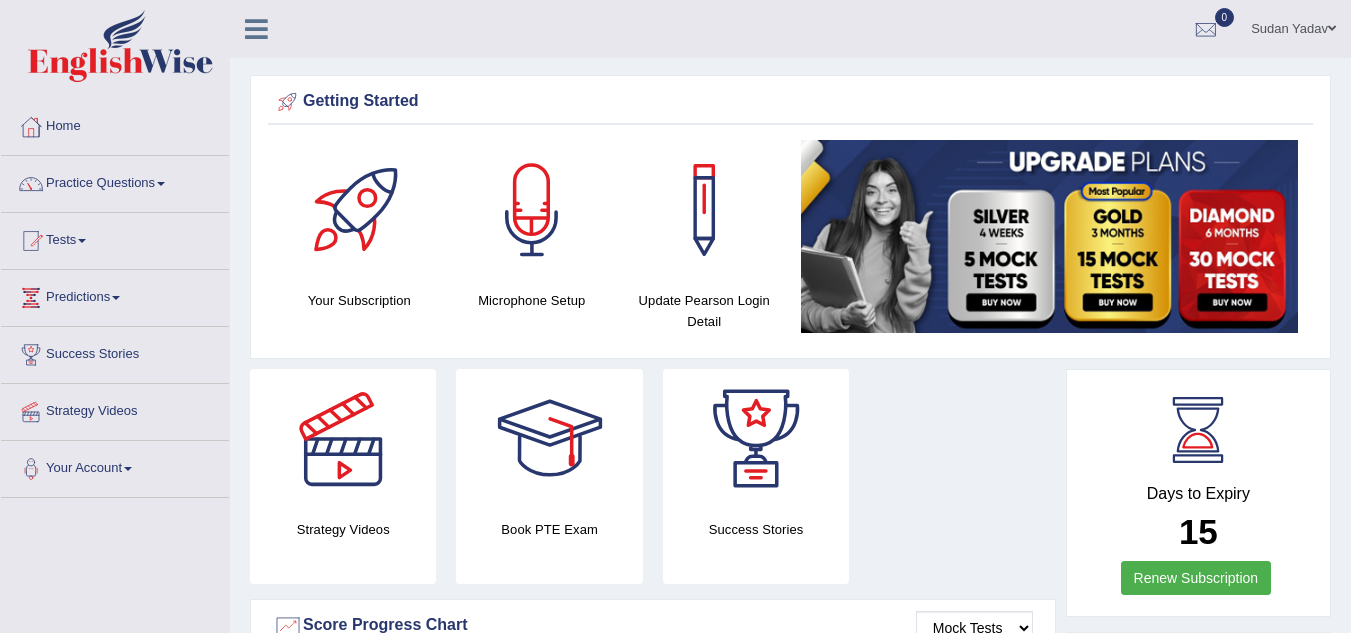 scroll, scrollTop: 0, scrollLeft: 0, axis: both 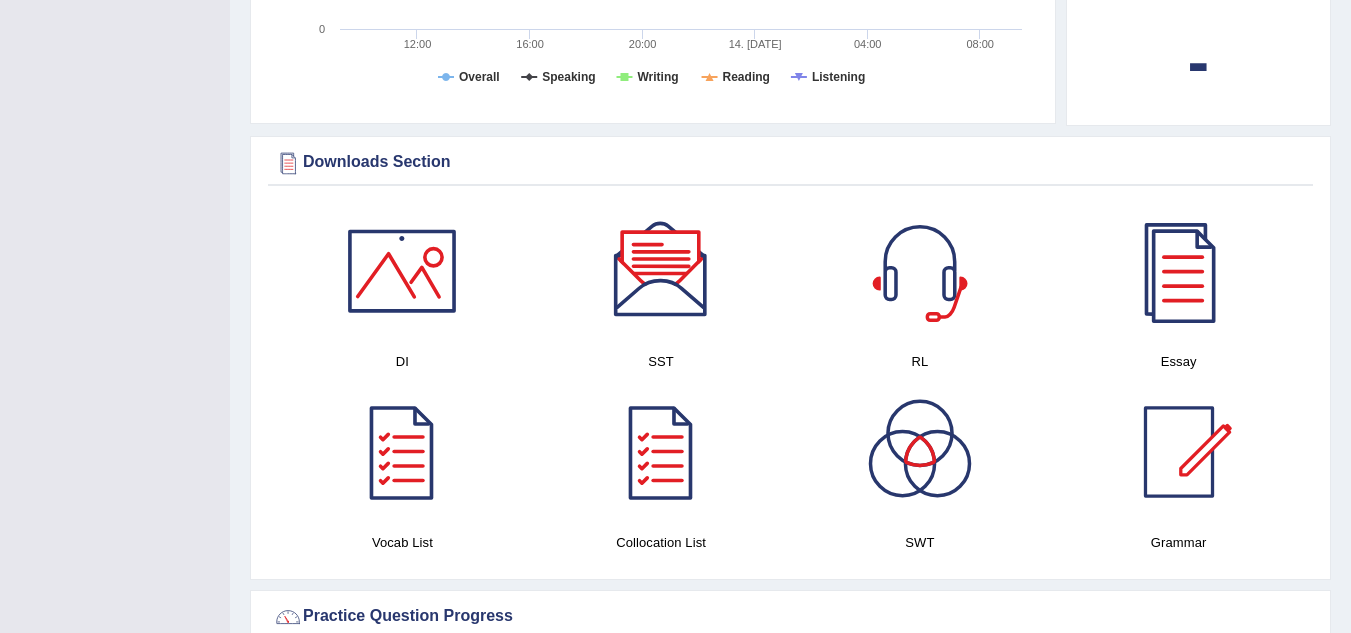 click at bounding box center [661, 271] 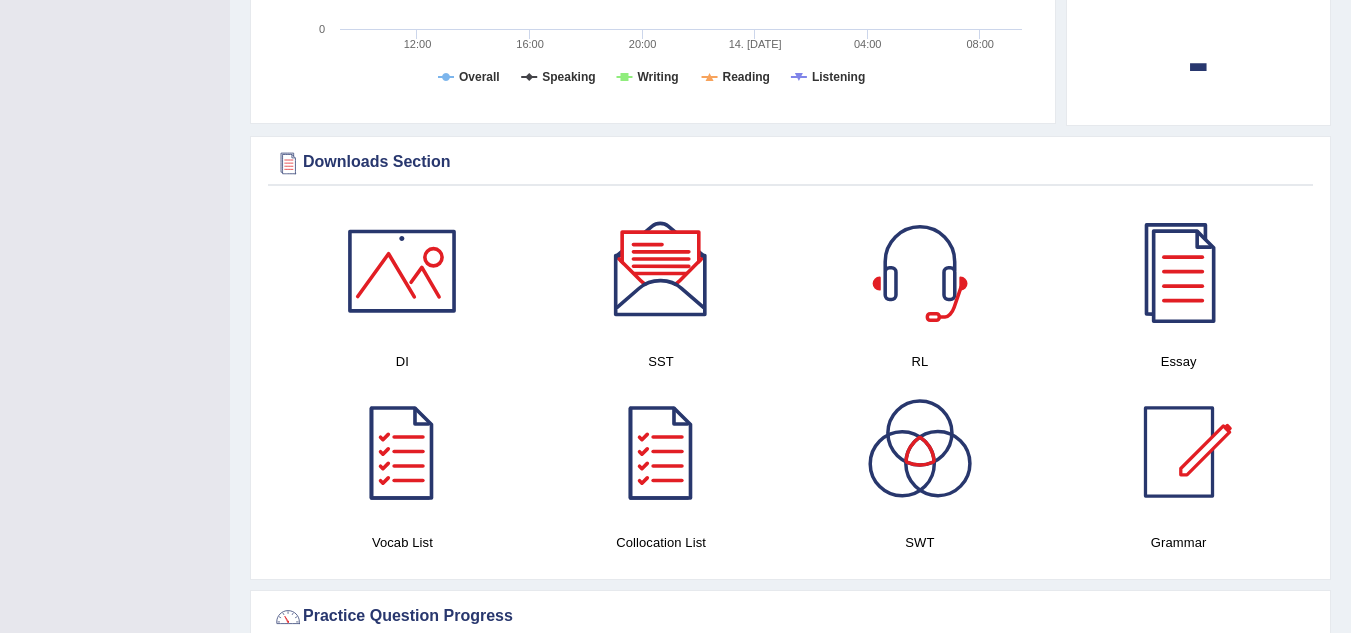 click at bounding box center (920, 452) 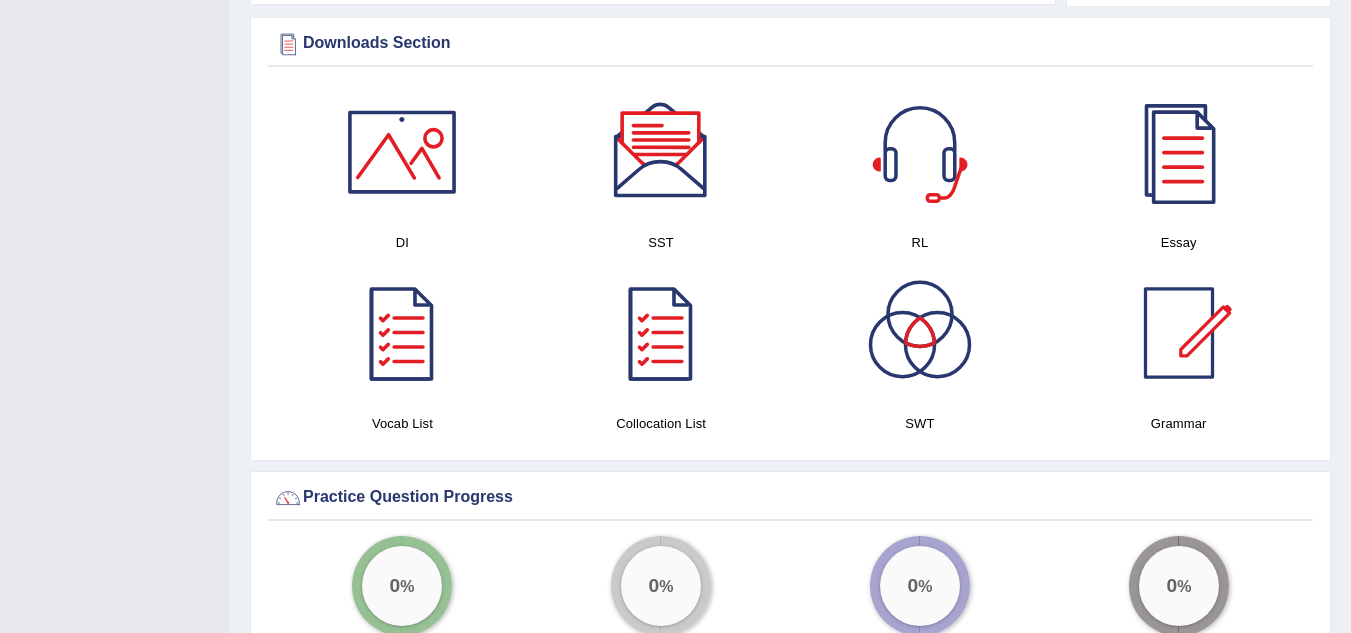scroll, scrollTop: 989, scrollLeft: 0, axis: vertical 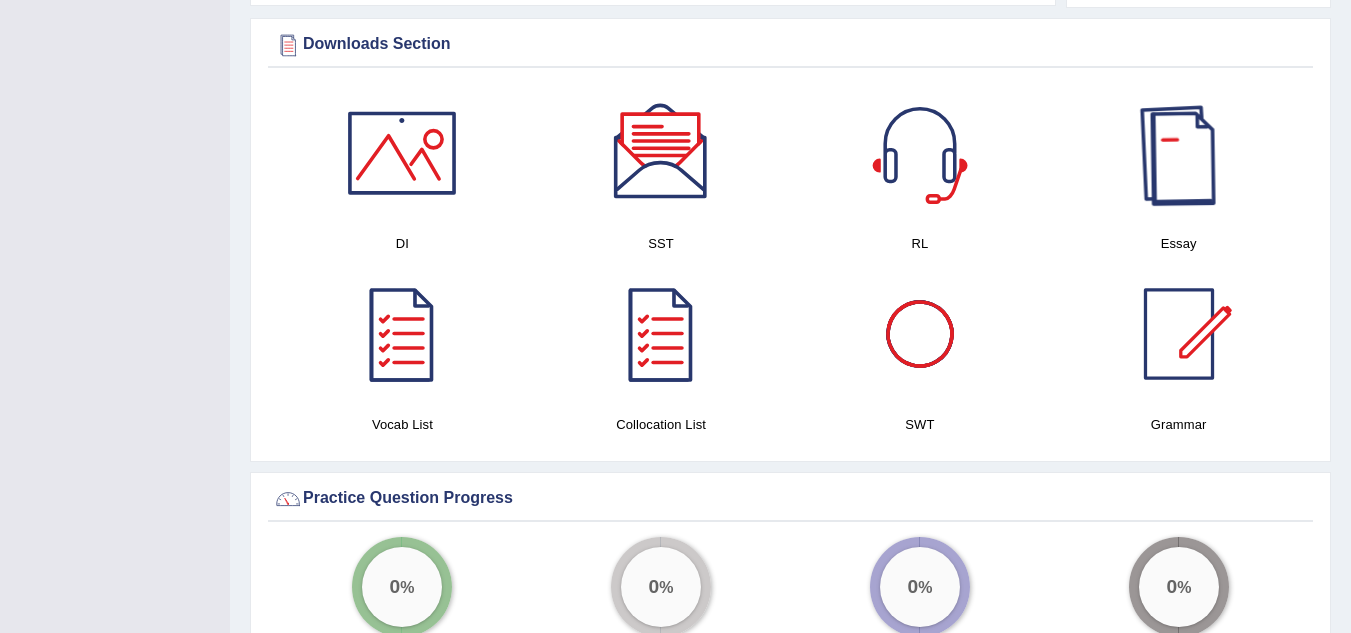 click at bounding box center [1179, 153] 